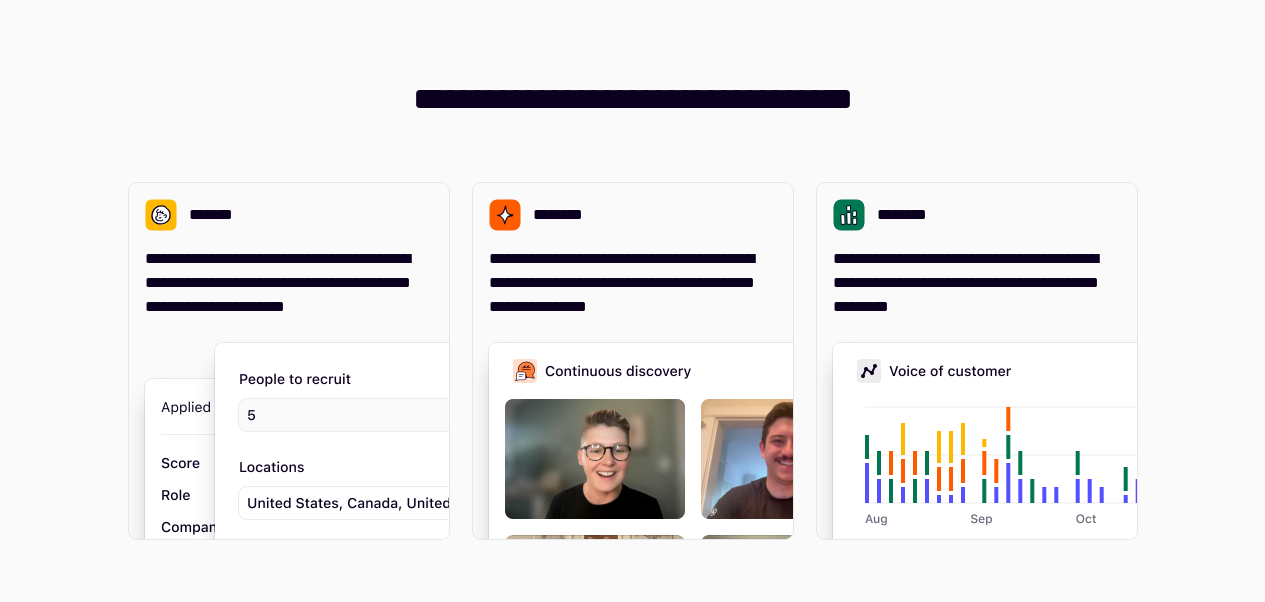 scroll, scrollTop: 0, scrollLeft: 0, axis: both 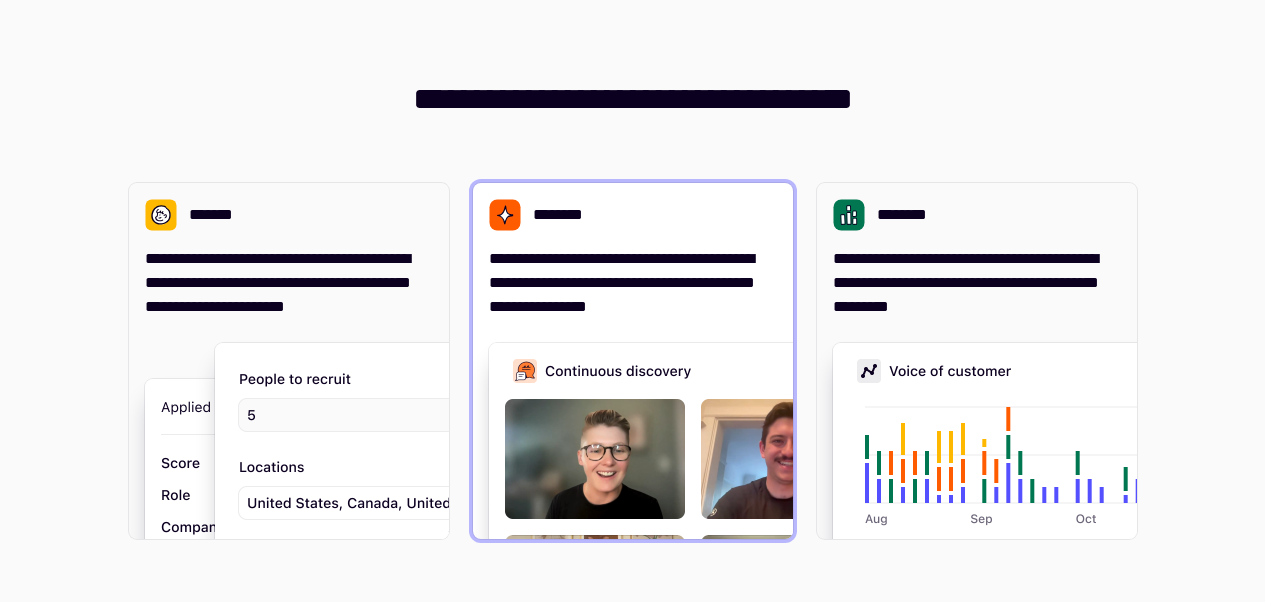 click on "**********" at bounding box center (633, 283) 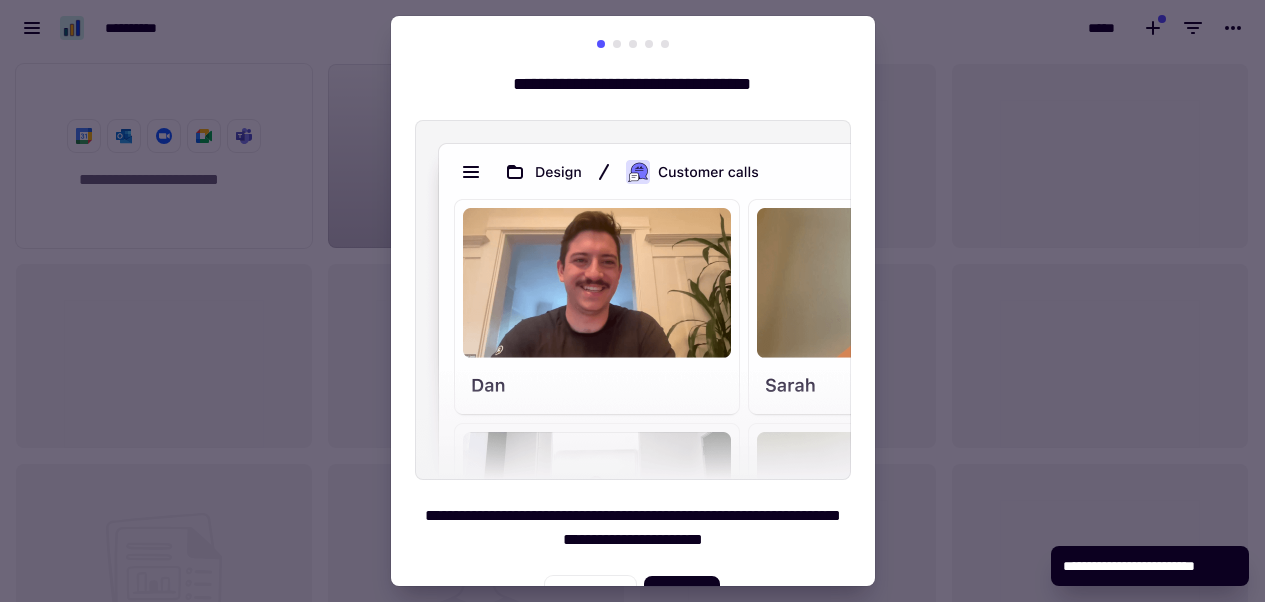 scroll, scrollTop: 1, scrollLeft: 1, axis: both 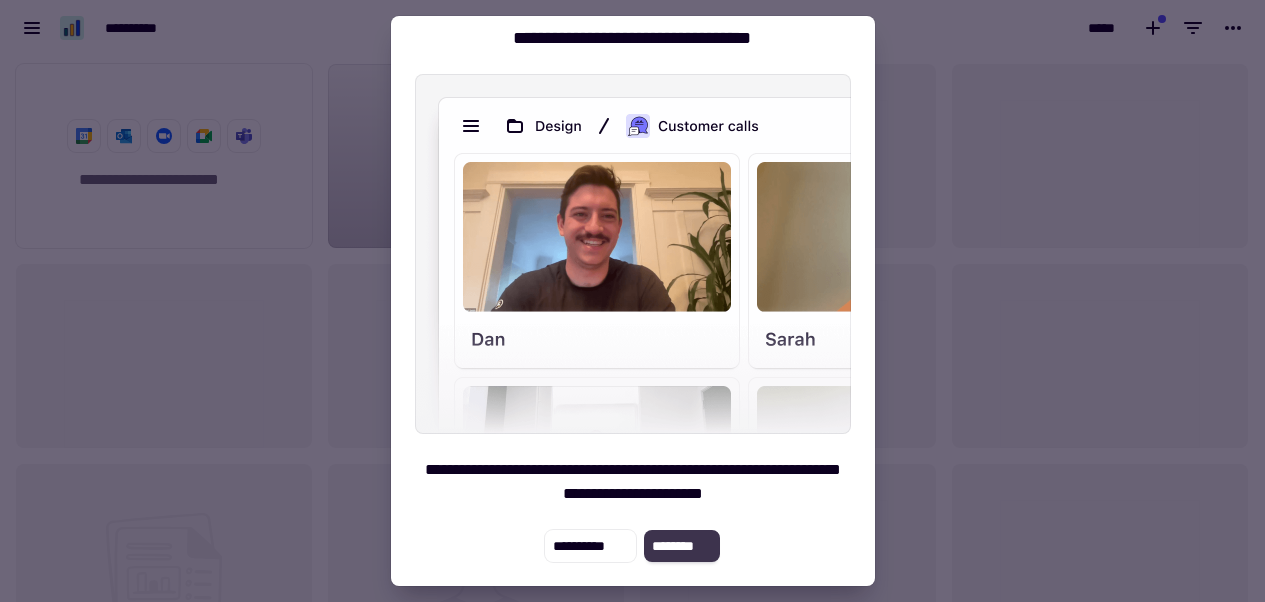 click on "********" 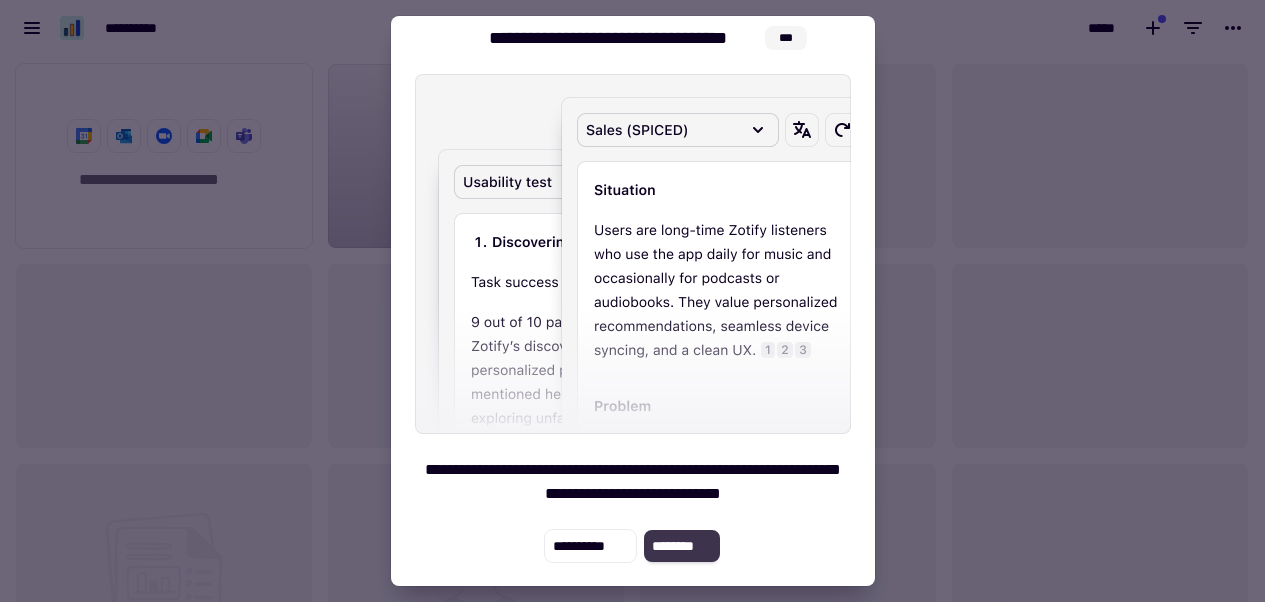 click on "********" 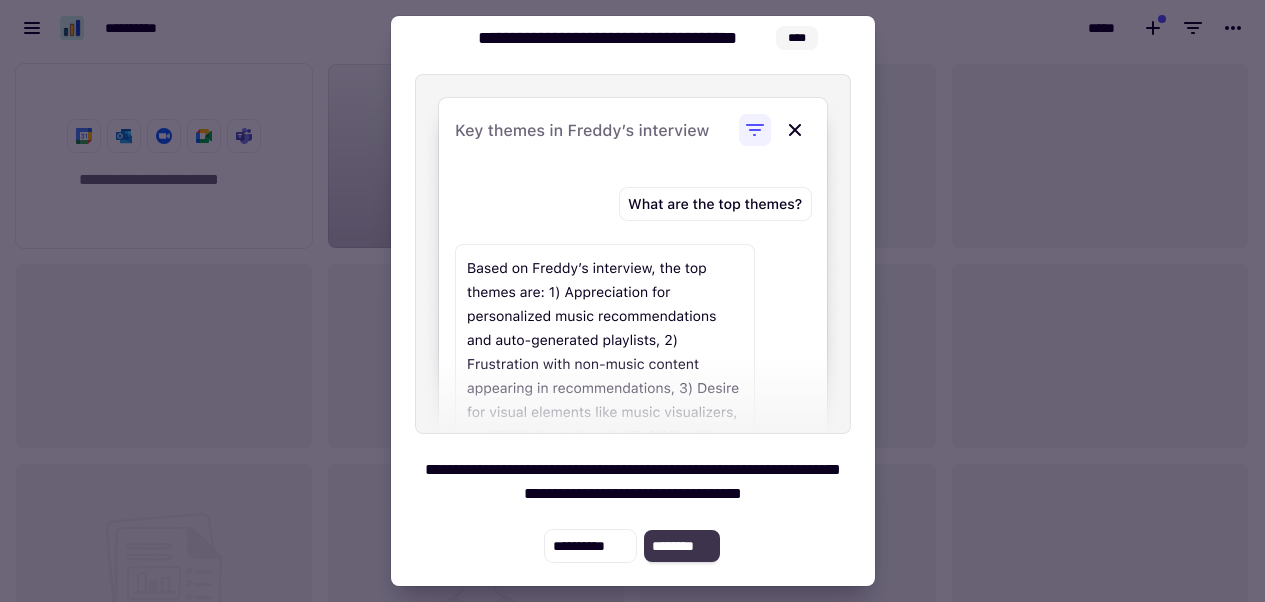 click on "********" 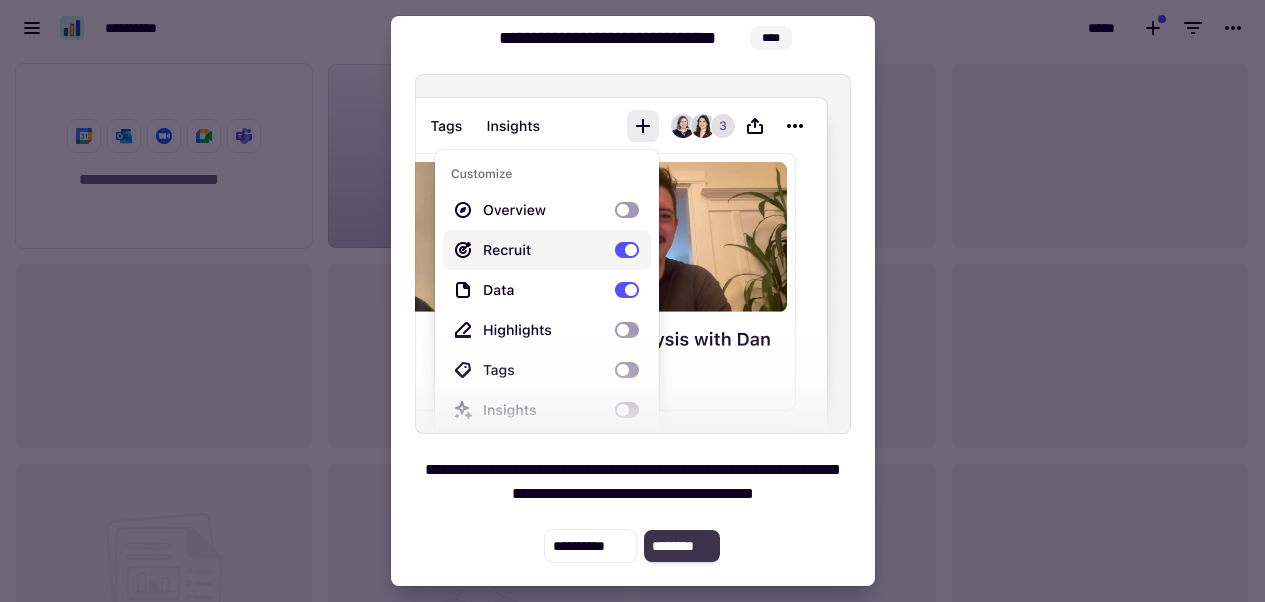 click on "********" 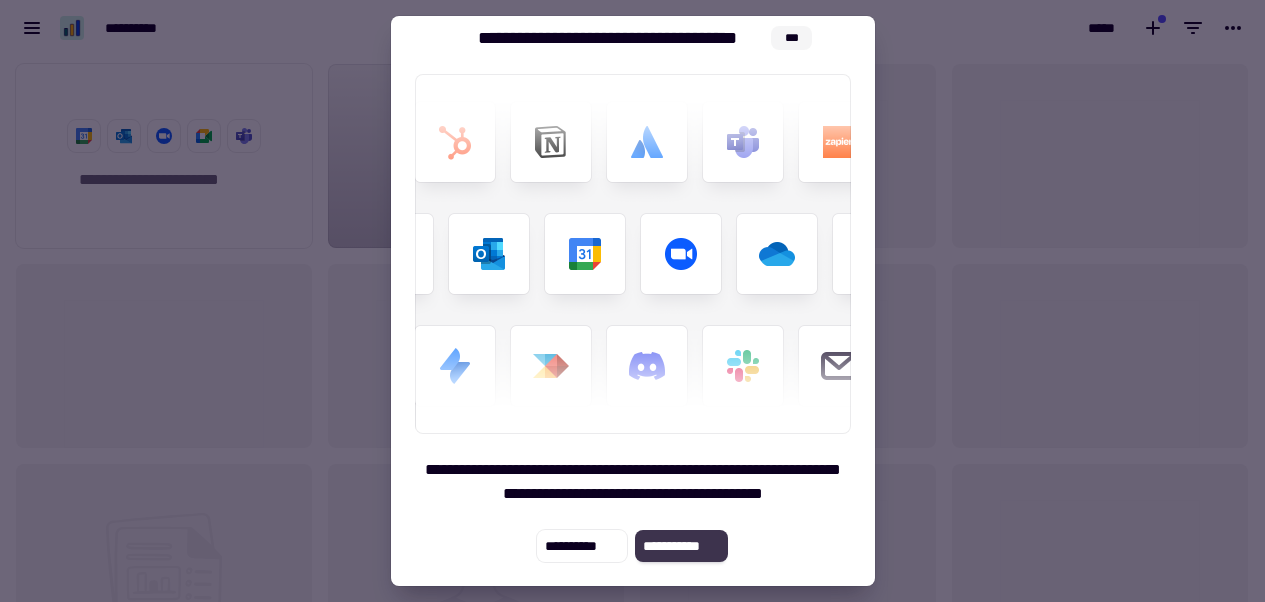 click on "**********" 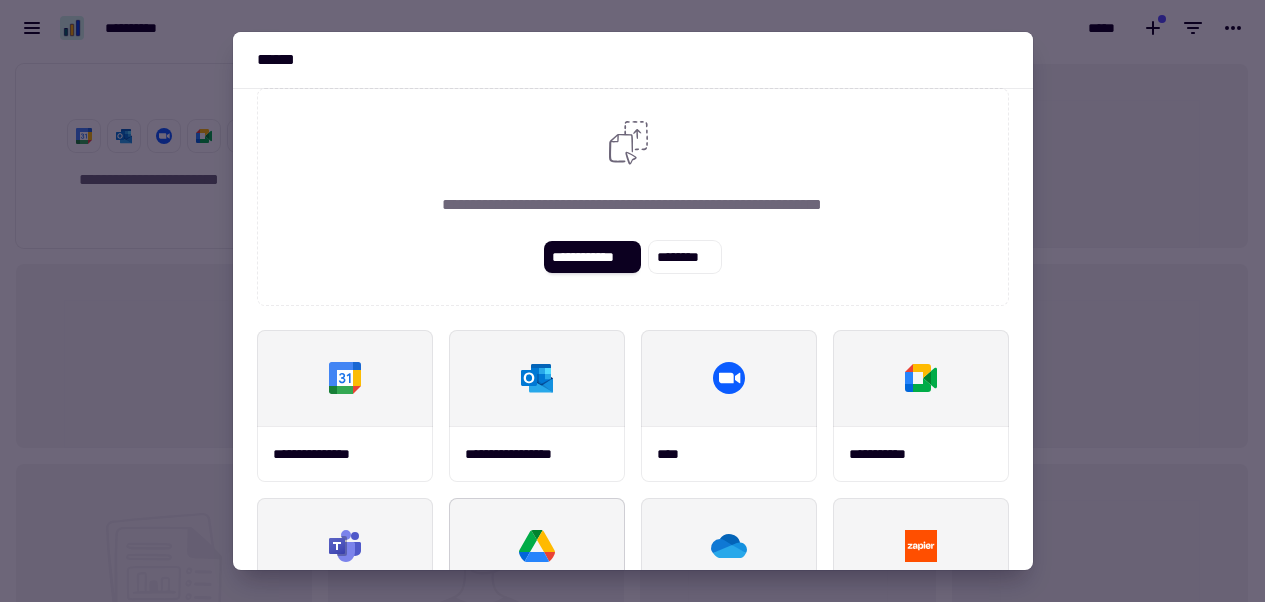 scroll, scrollTop: 0, scrollLeft: 0, axis: both 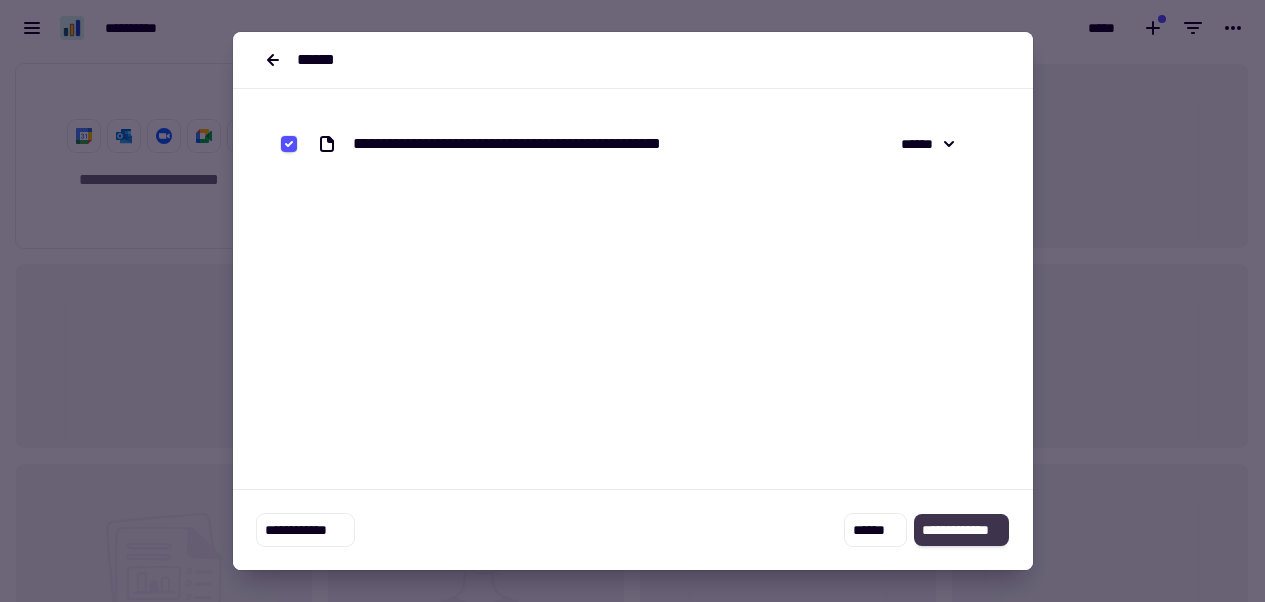 click on "**********" 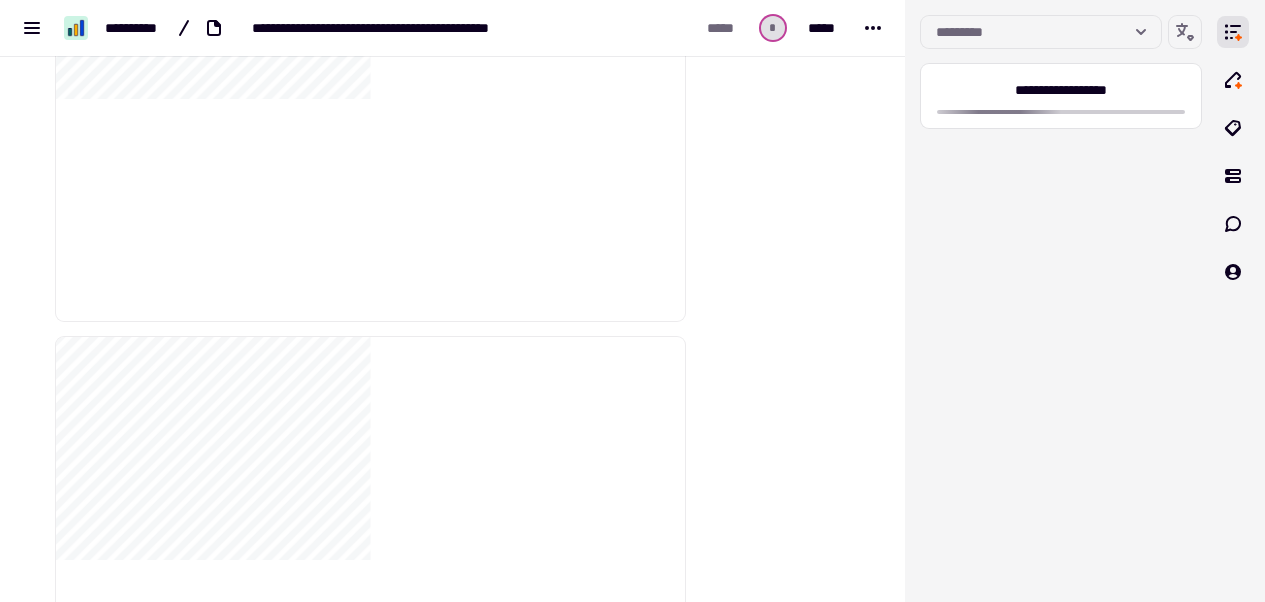 scroll, scrollTop: 0, scrollLeft: 0, axis: both 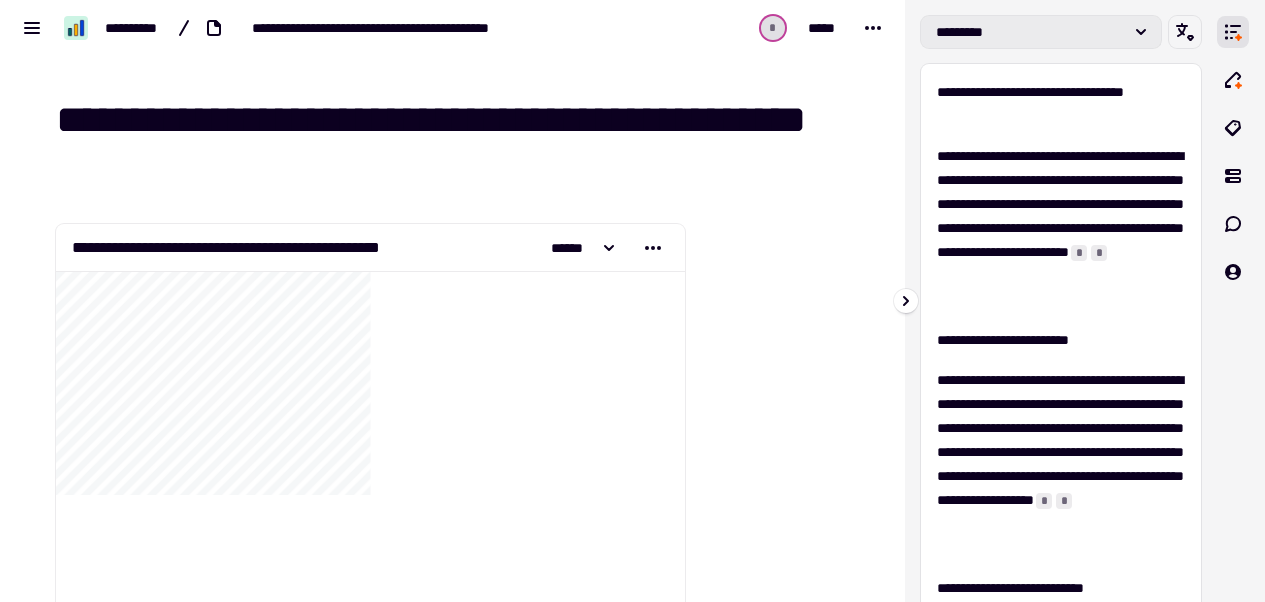 click on "*********" 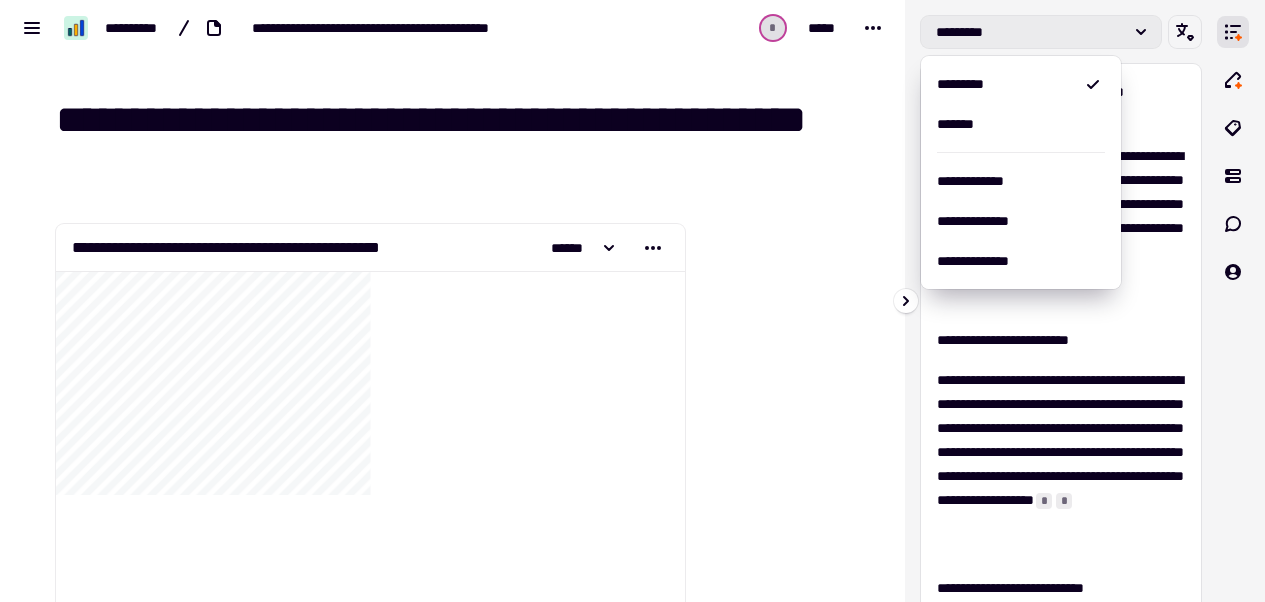 click on "*********" 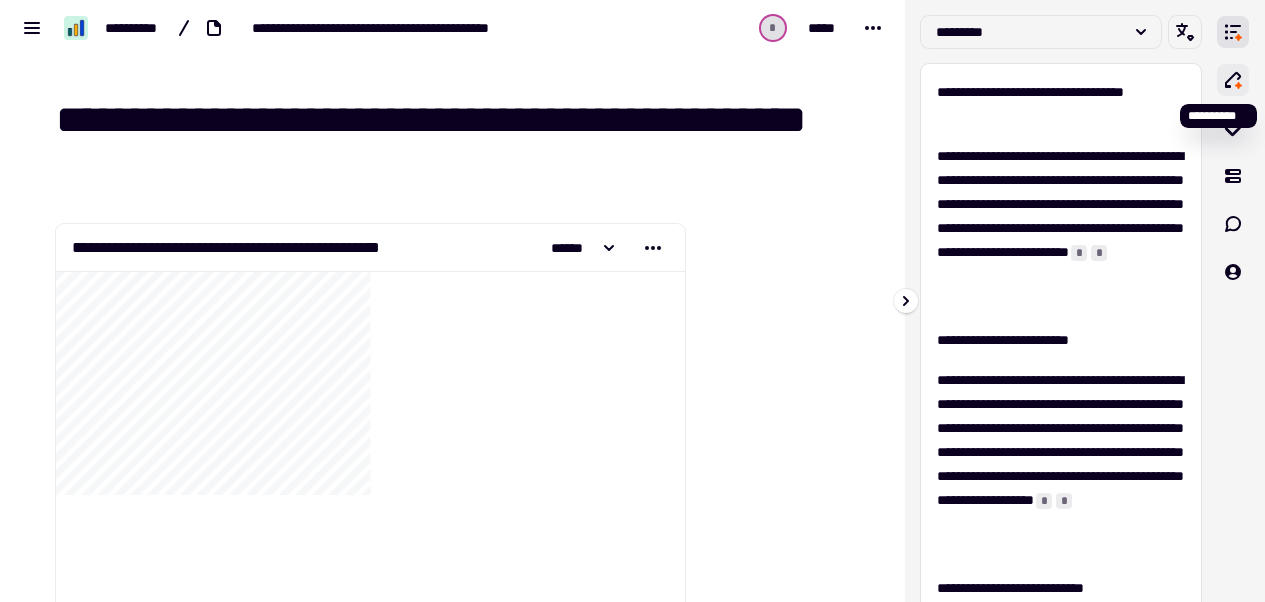 click 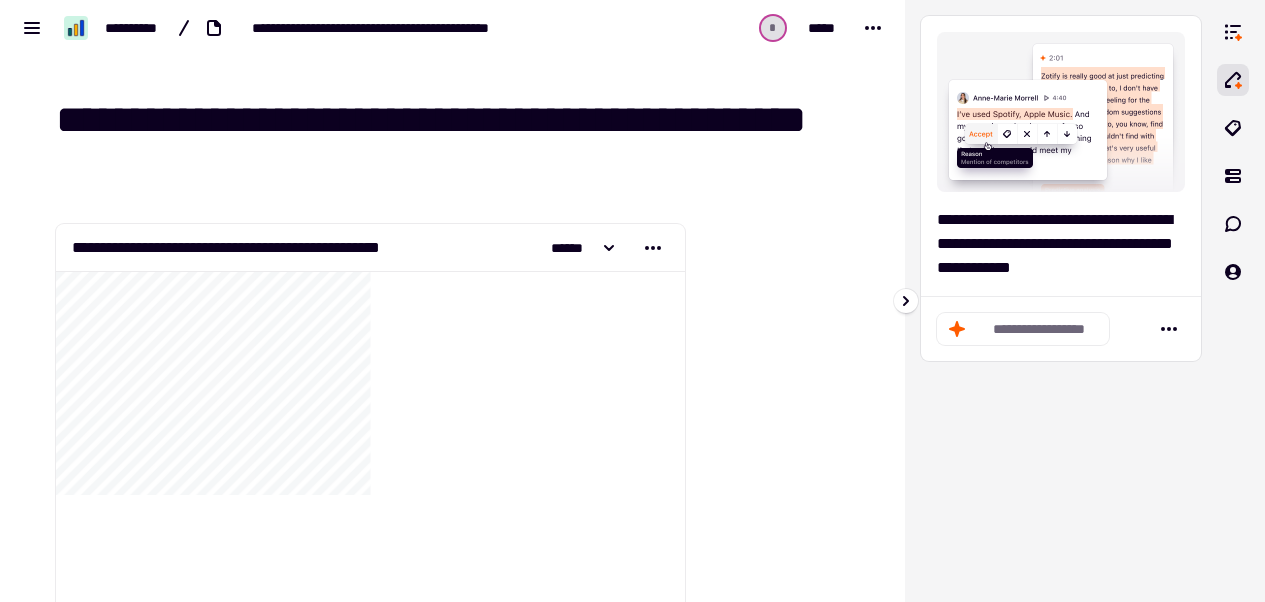 click on "**********" 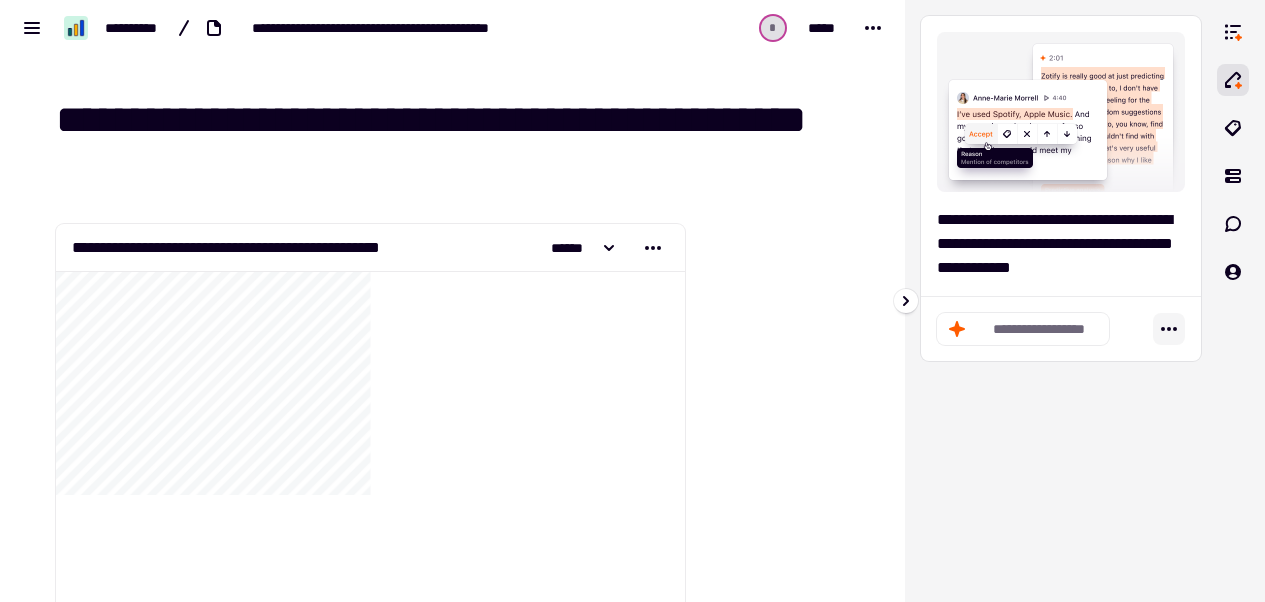 click 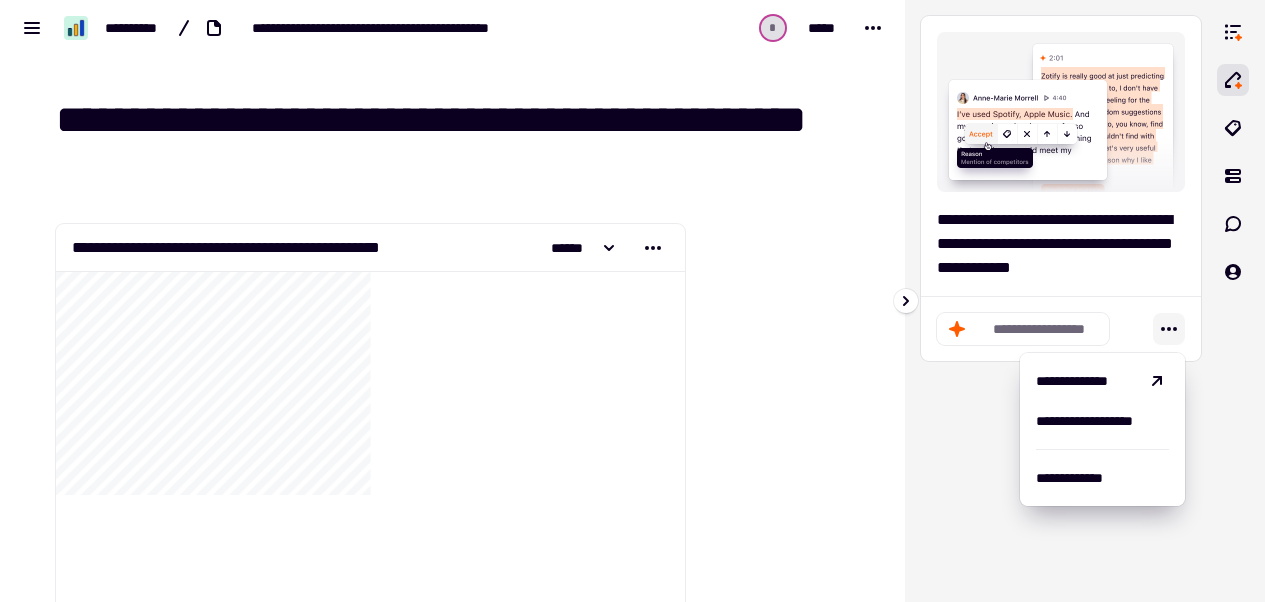 click 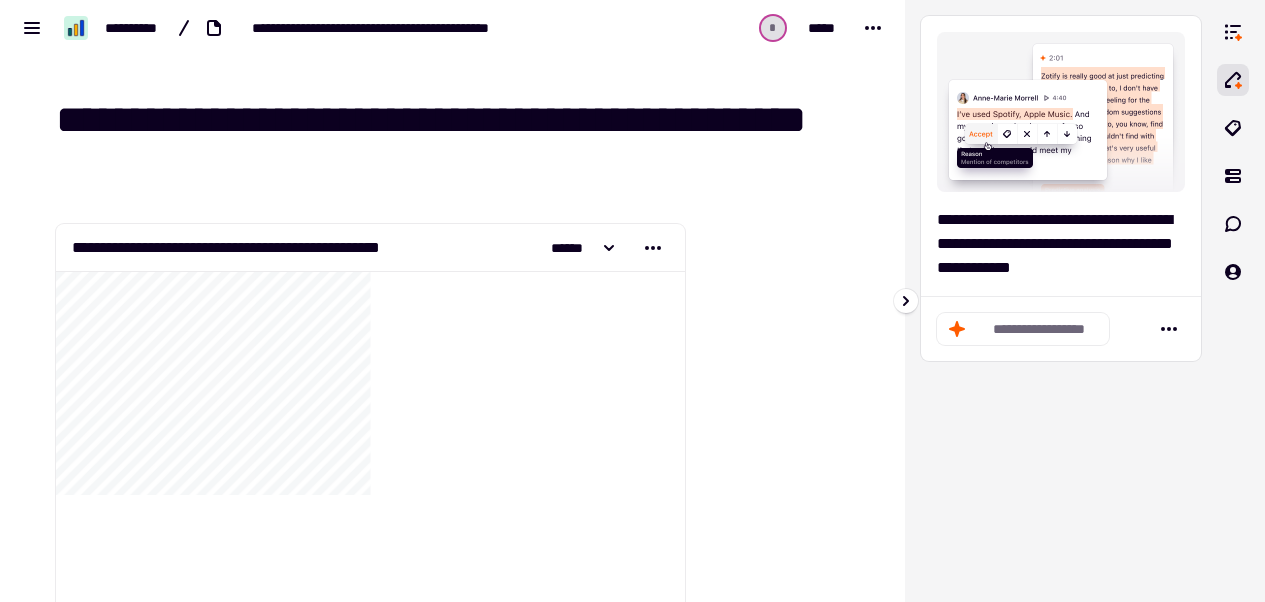 click on "**********" 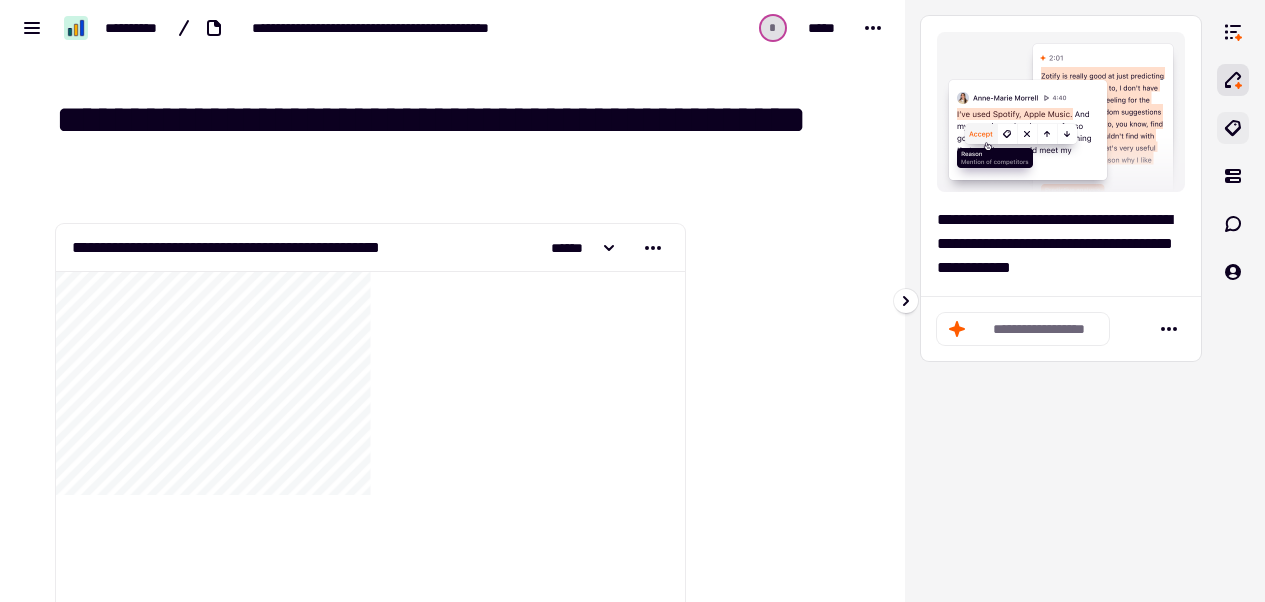 click 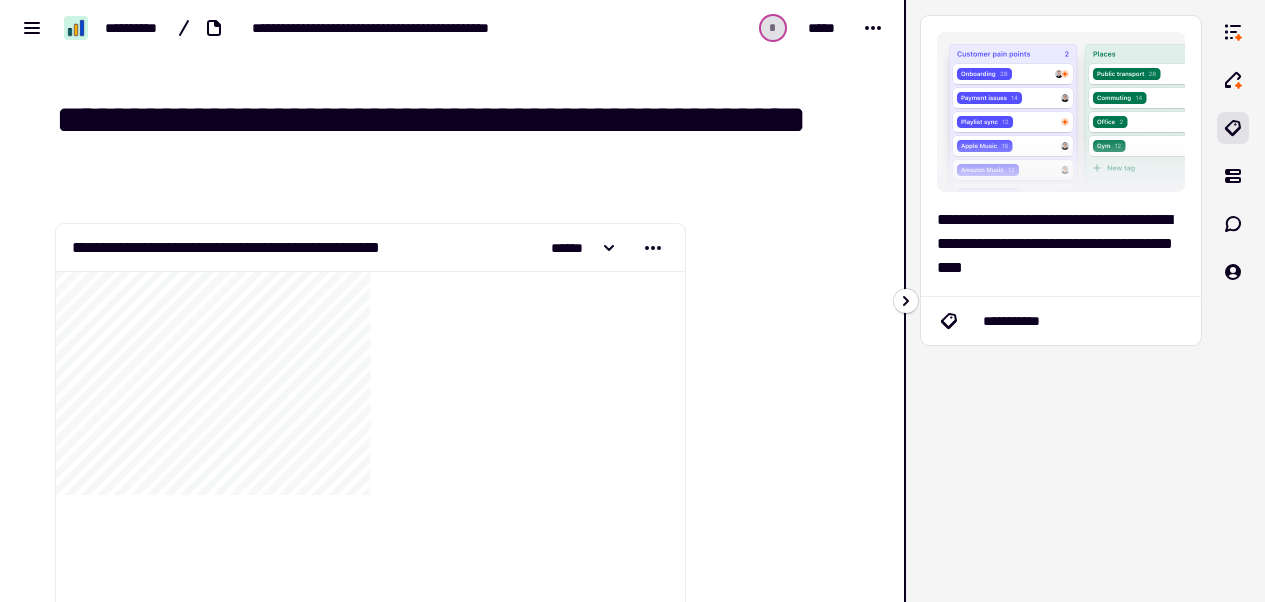 click 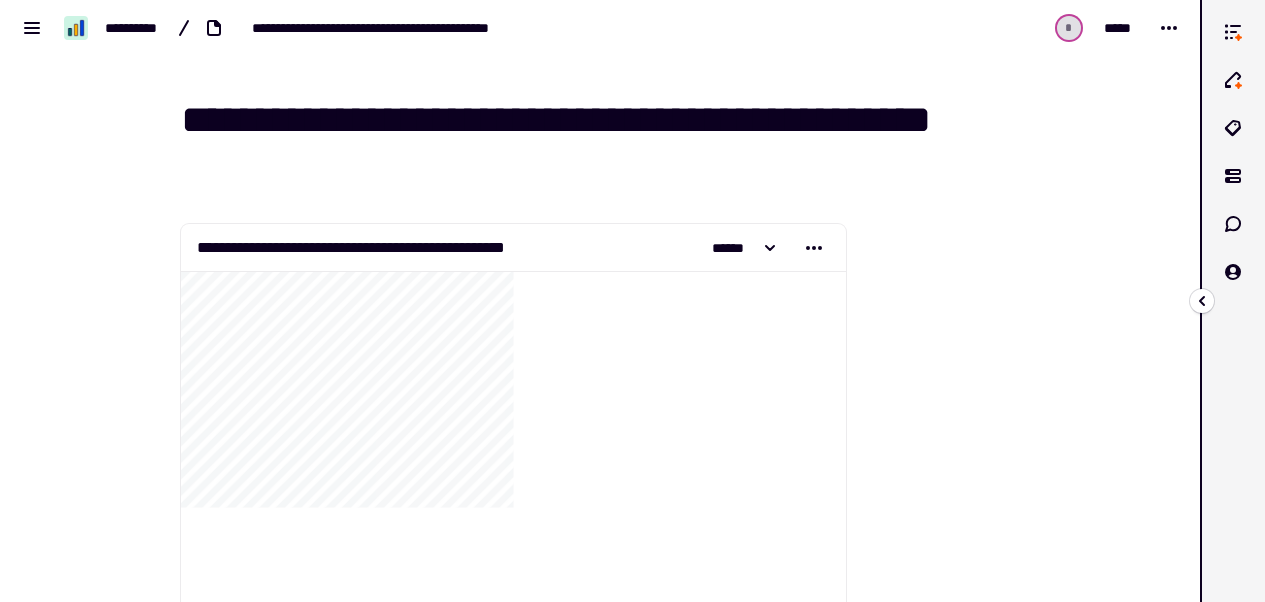click 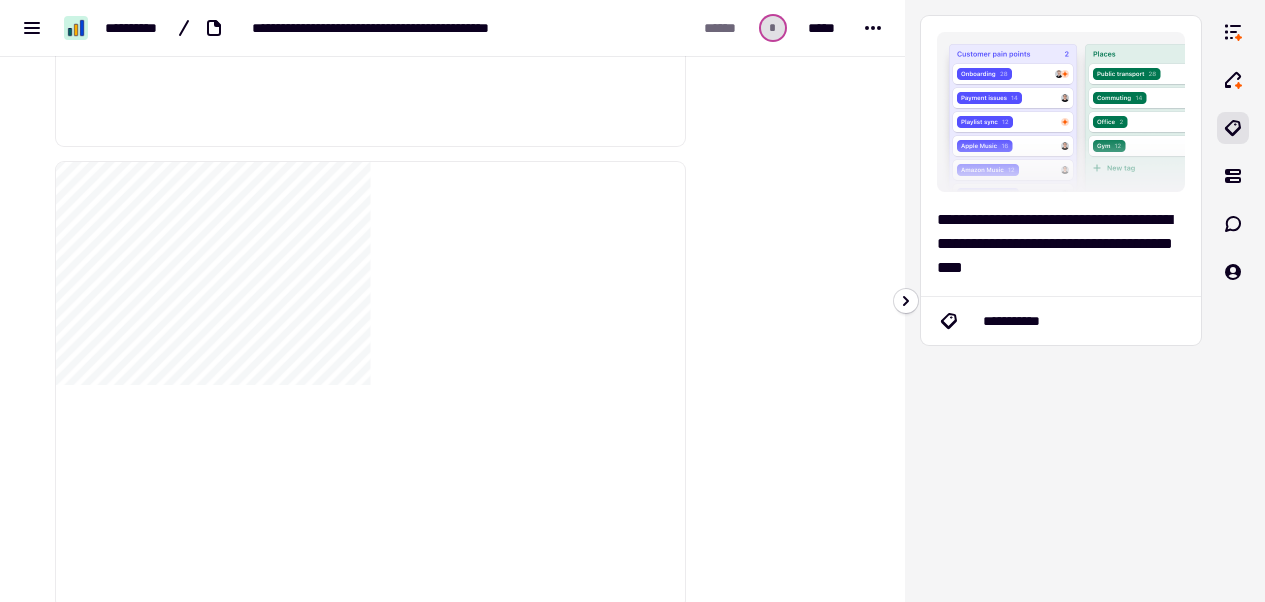 scroll, scrollTop: 1106, scrollLeft: 0, axis: vertical 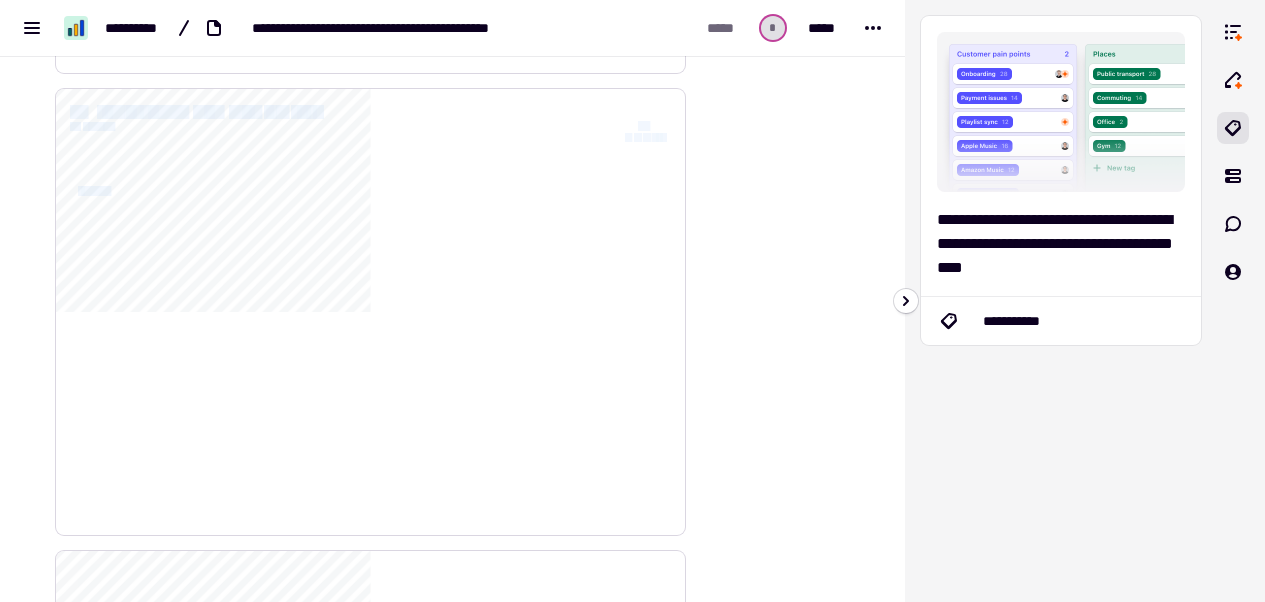 drag, startPoint x: 186, startPoint y: 194, endPoint x: 117, endPoint y: 195, distance: 69.00725 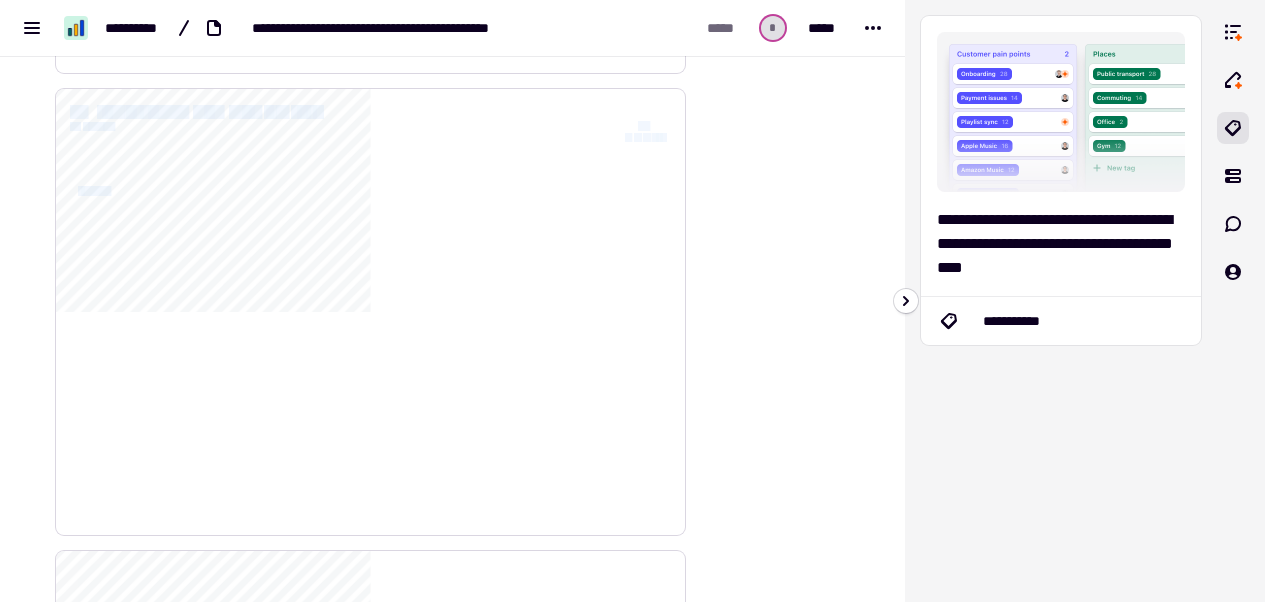click on "**********" 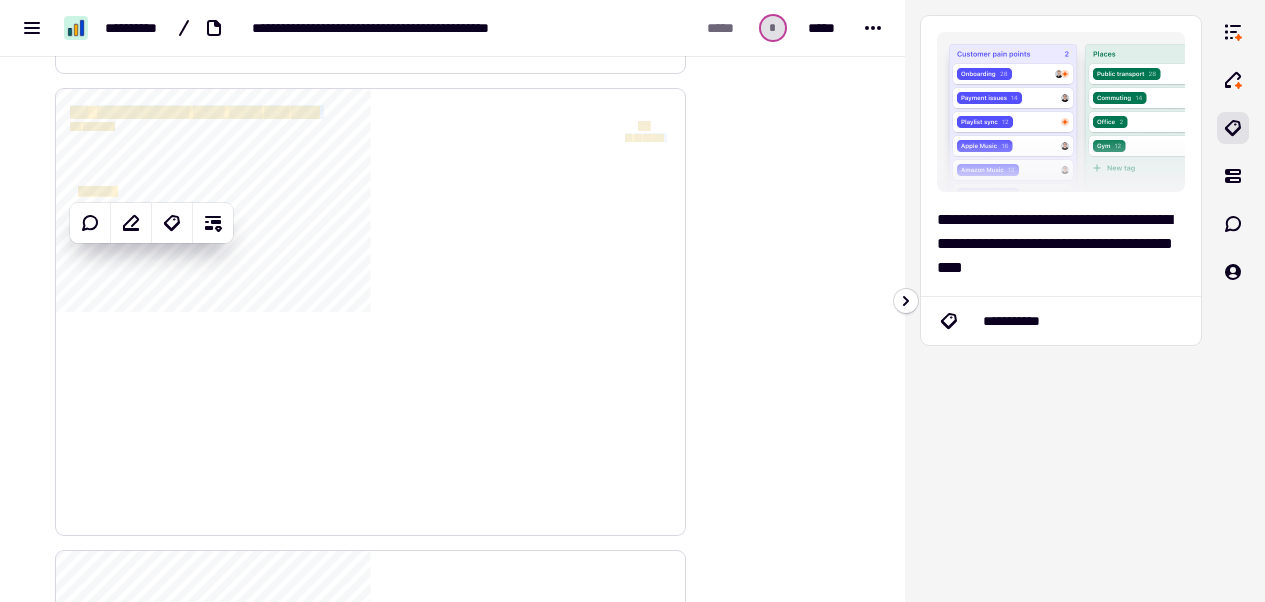 click on "**********" 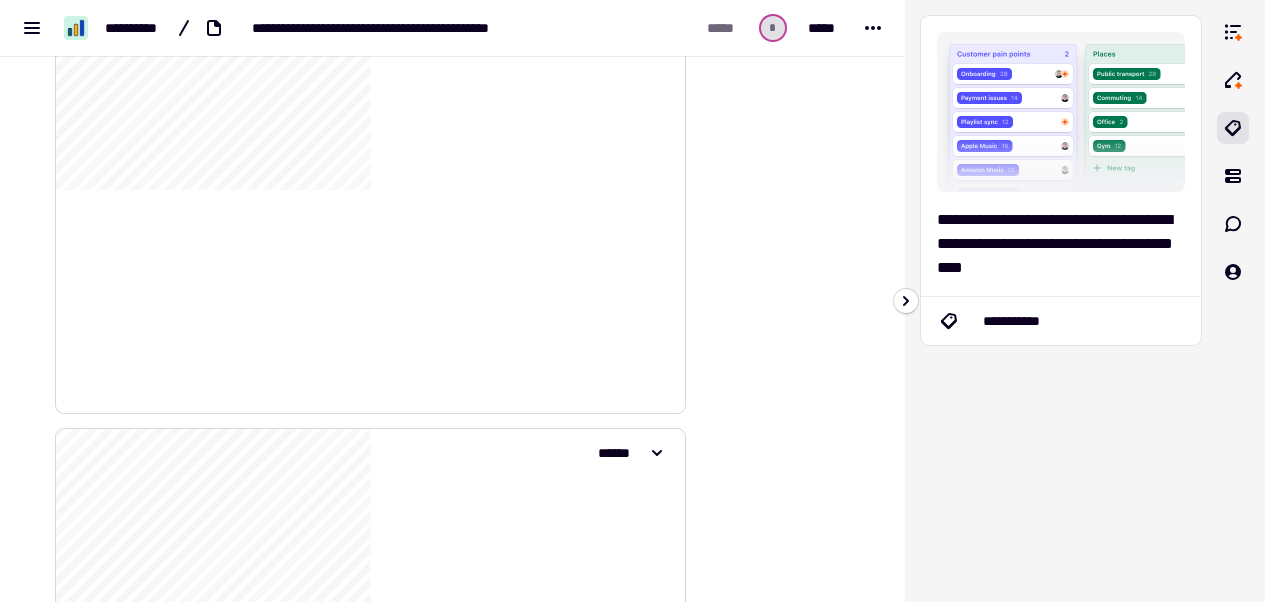 scroll, scrollTop: 1409, scrollLeft: 0, axis: vertical 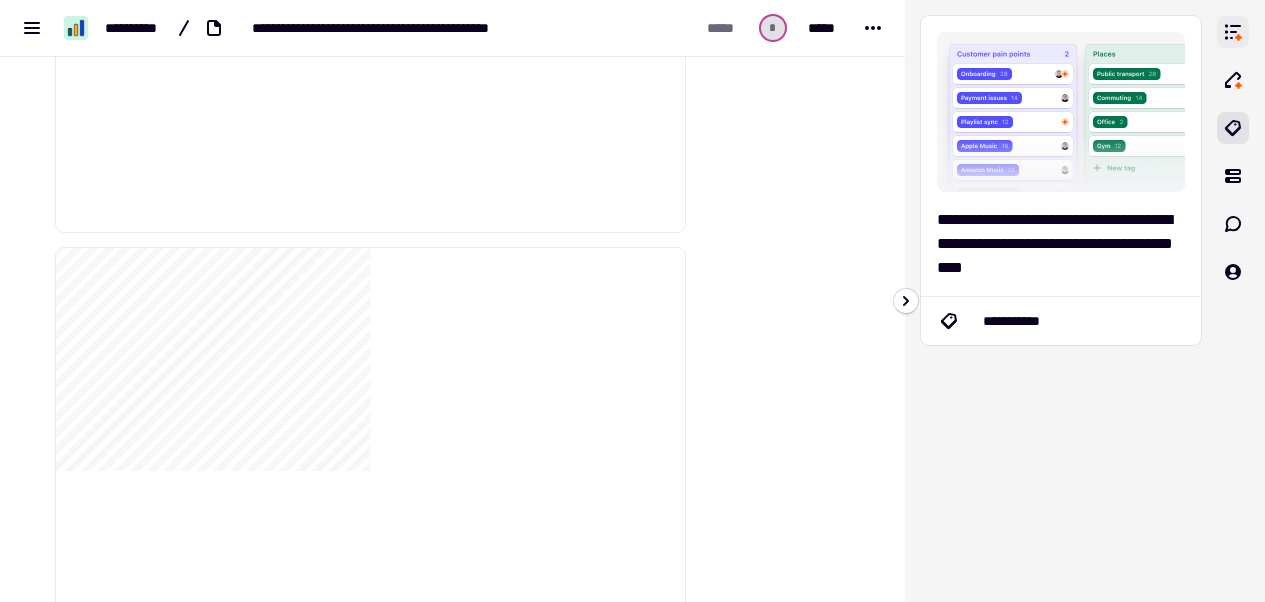 click 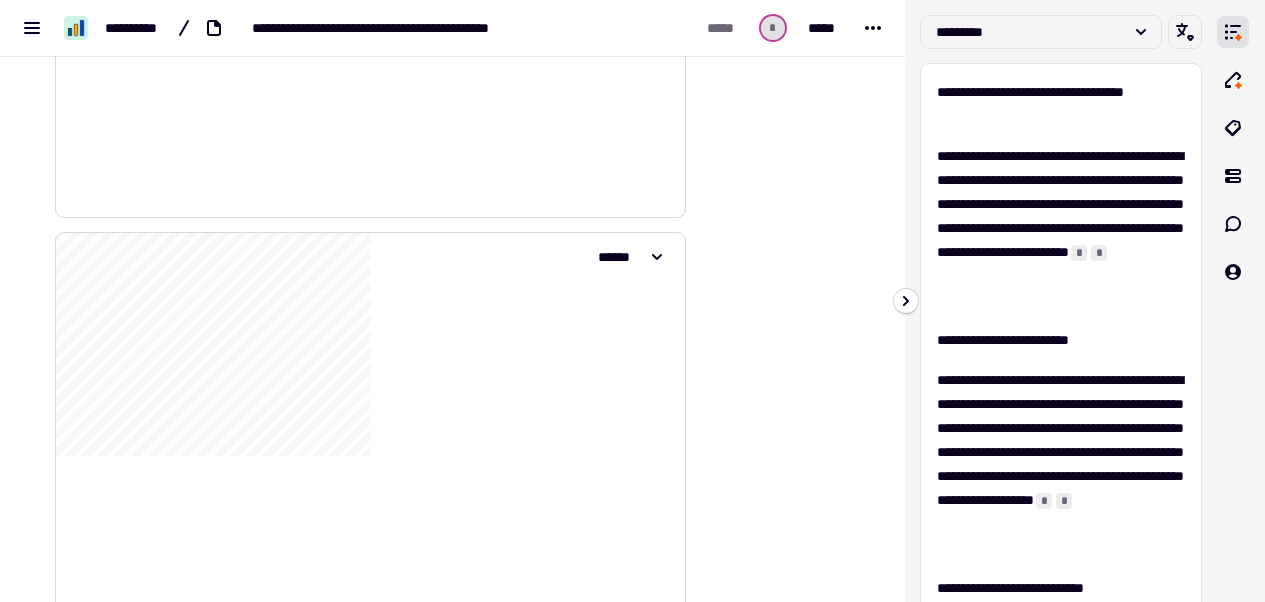 scroll, scrollTop: 1425, scrollLeft: 0, axis: vertical 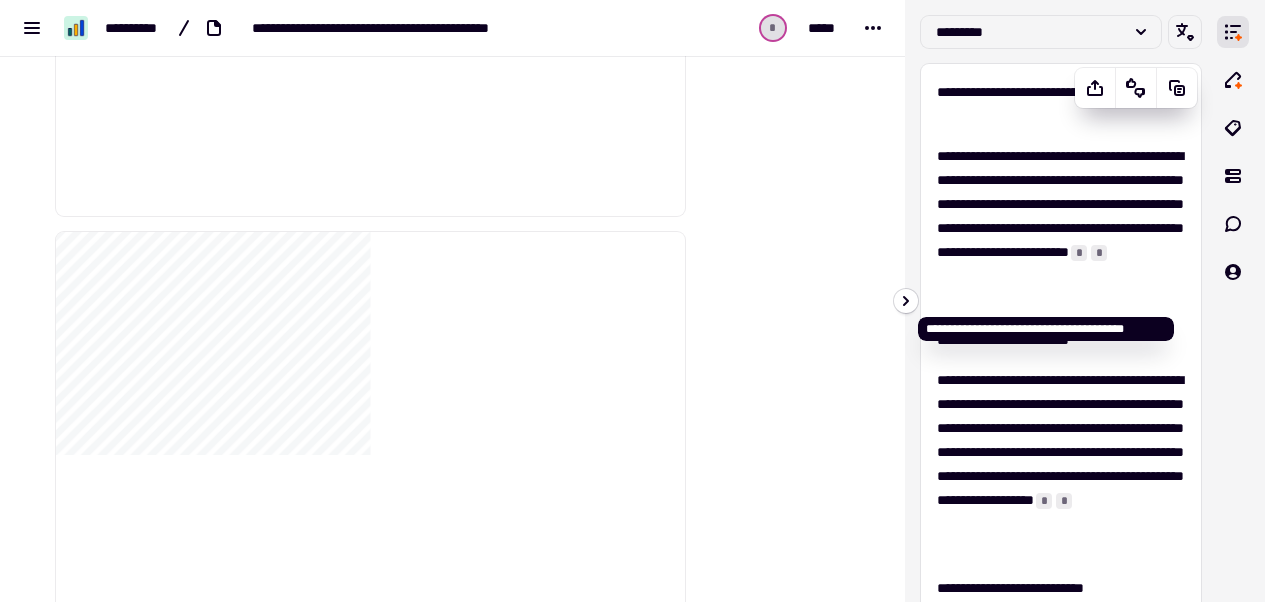 click on "*" at bounding box center [1099, 253] 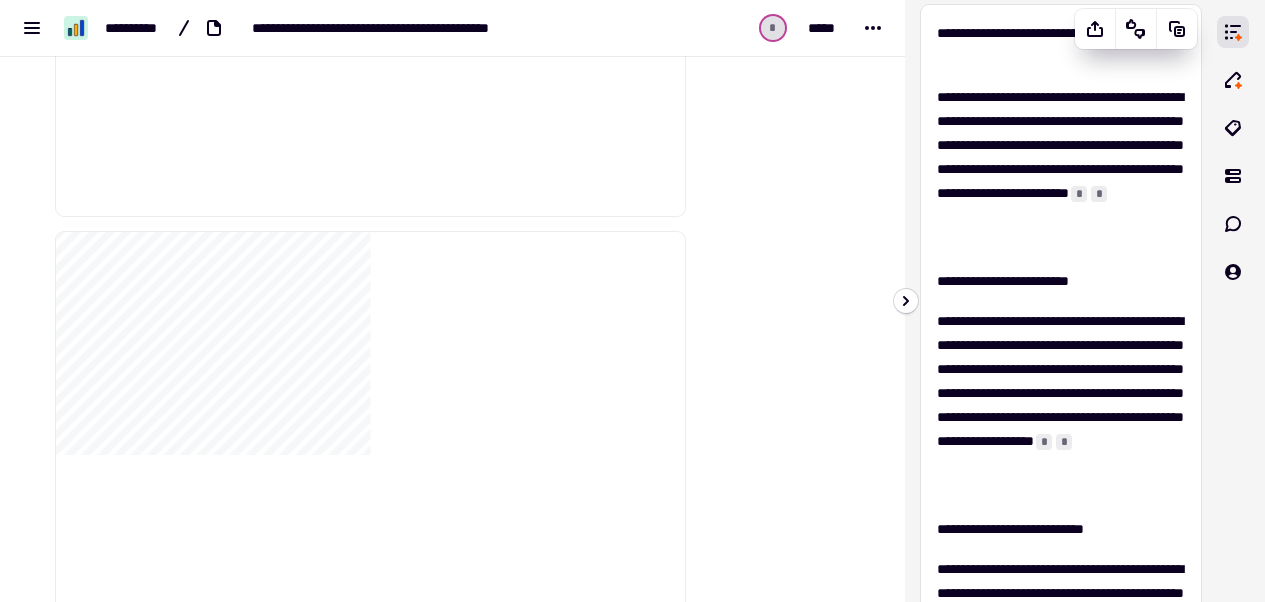 scroll, scrollTop: 61, scrollLeft: 0, axis: vertical 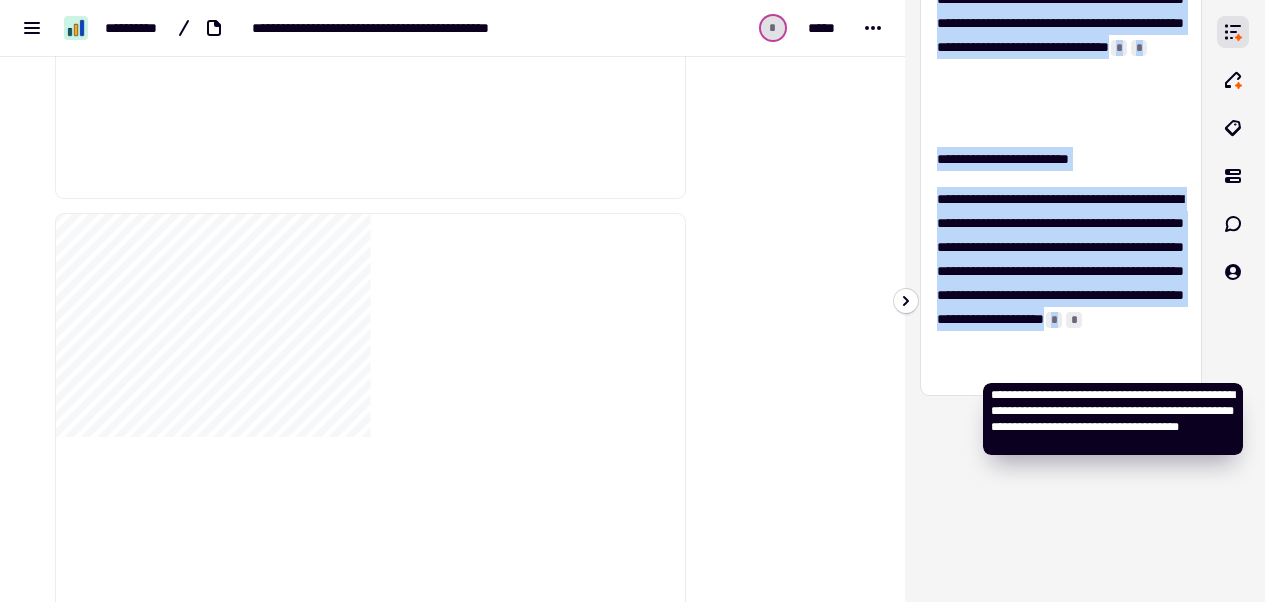 drag, startPoint x: 936, startPoint y: 89, endPoint x: 1112, endPoint y: 366, distance: 328.1844 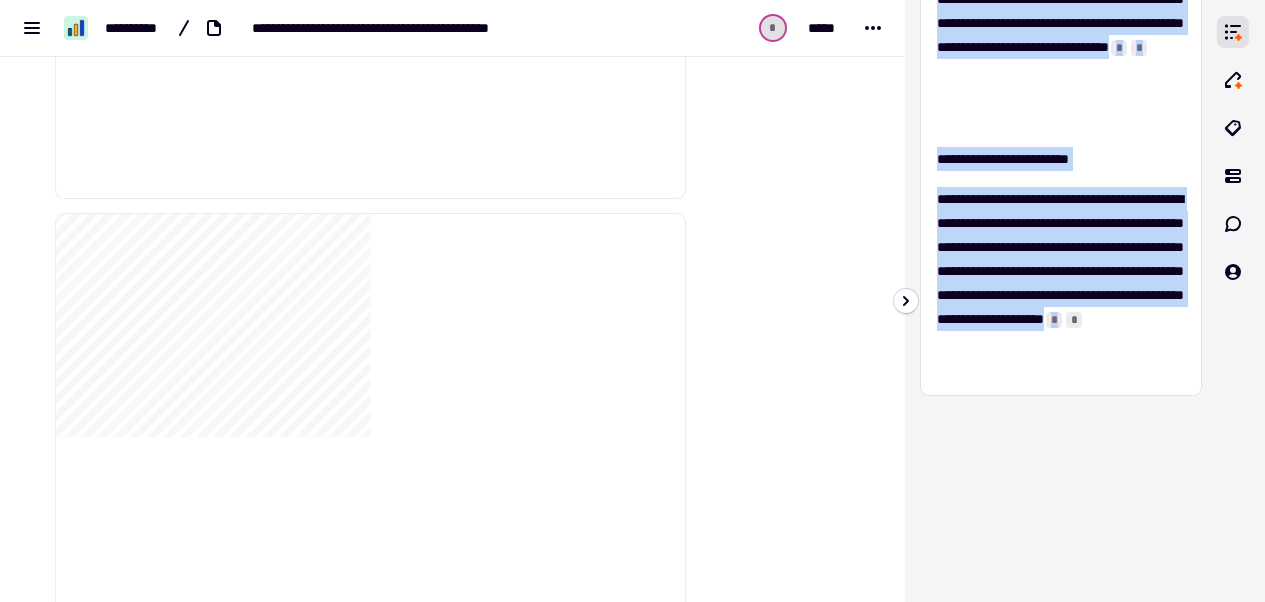 click on "**********" at bounding box center [1061, 283] 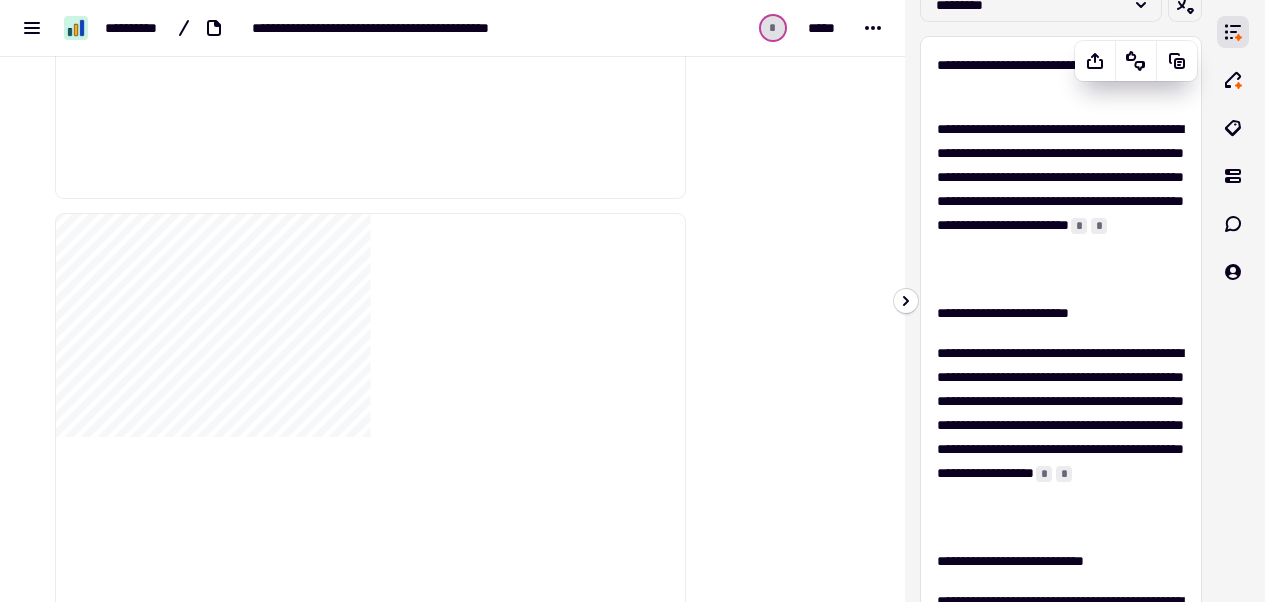 scroll, scrollTop: 0, scrollLeft: 0, axis: both 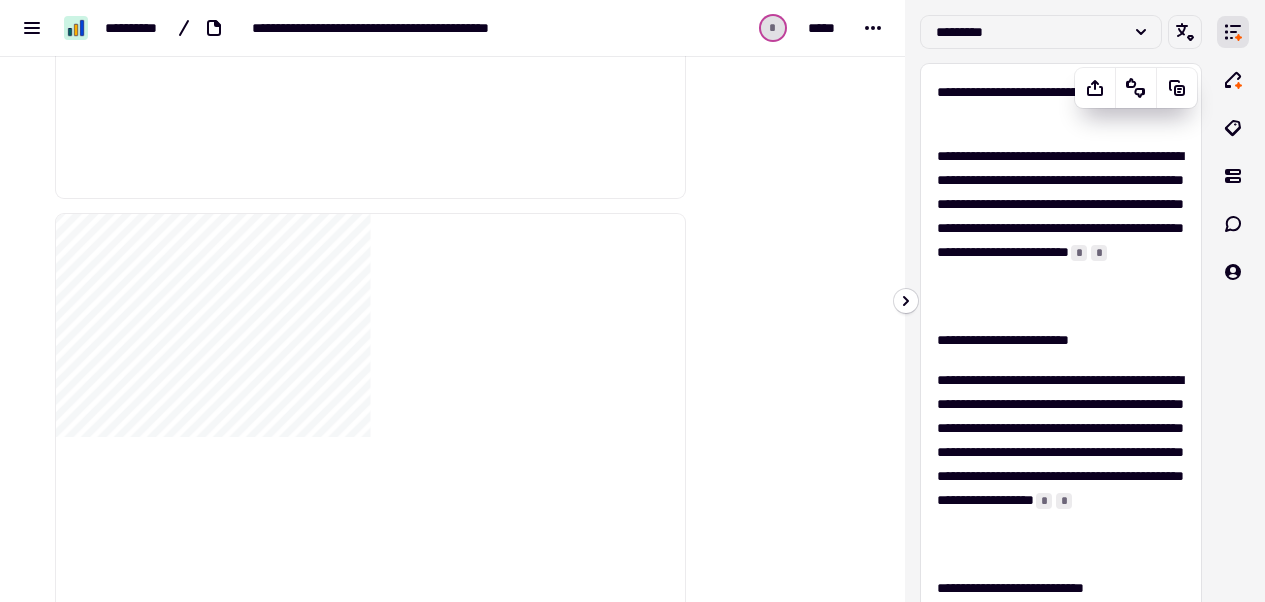 click on "*" at bounding box center [1079, 253] 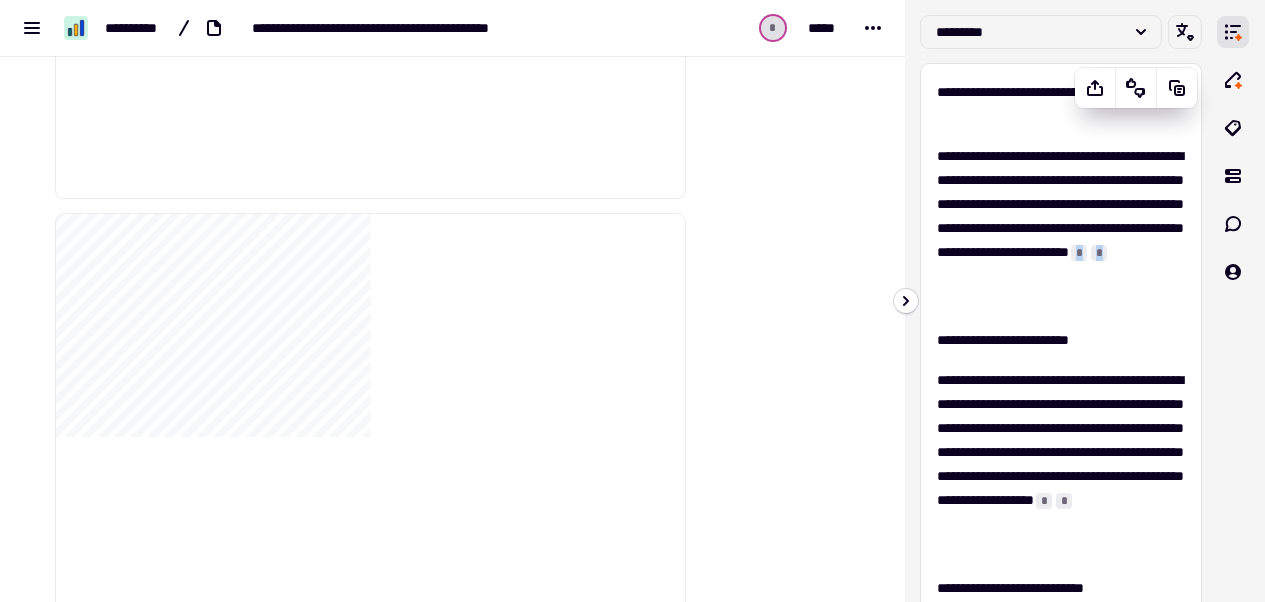 drag, startPoint x: 1025, startPoint y: 302, endPoint x: 1026, endPoint y: 325, distance: 23.021729 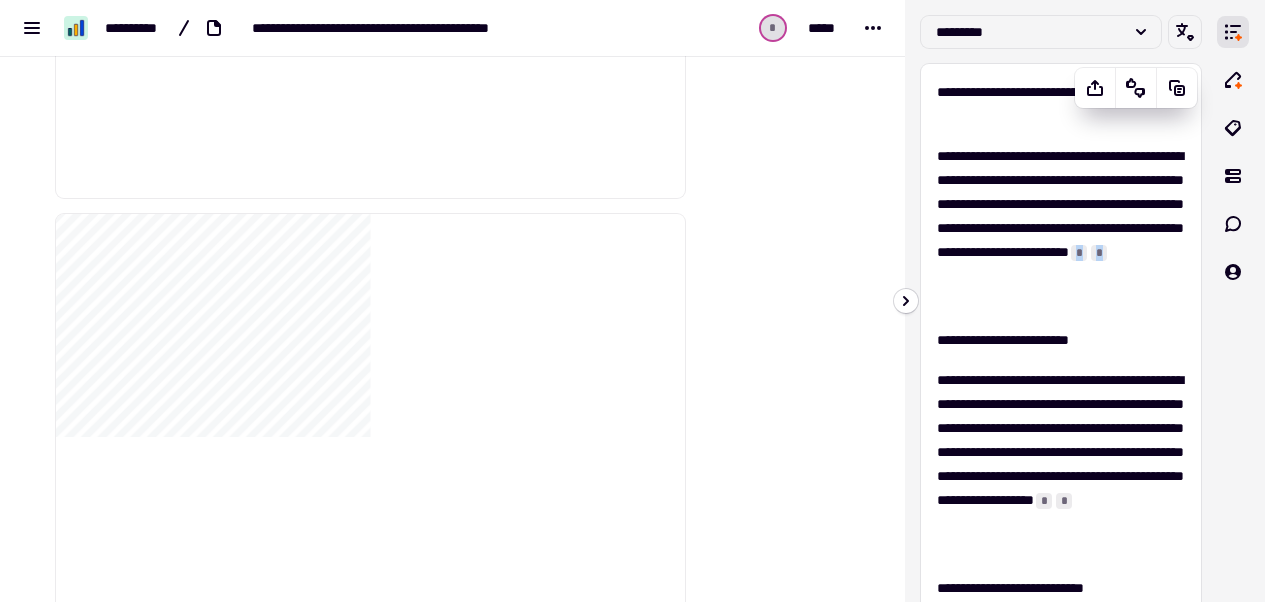 click on "*" at bounding box center [1079, 253] 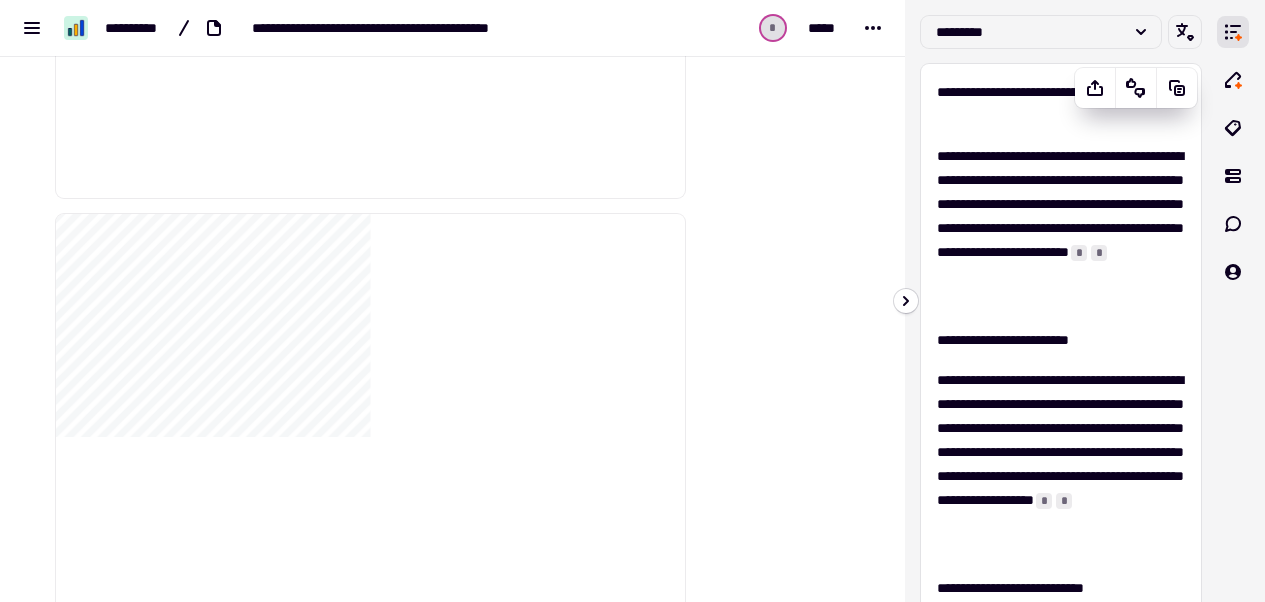 click on "*" at bounding box center [1079, 253] 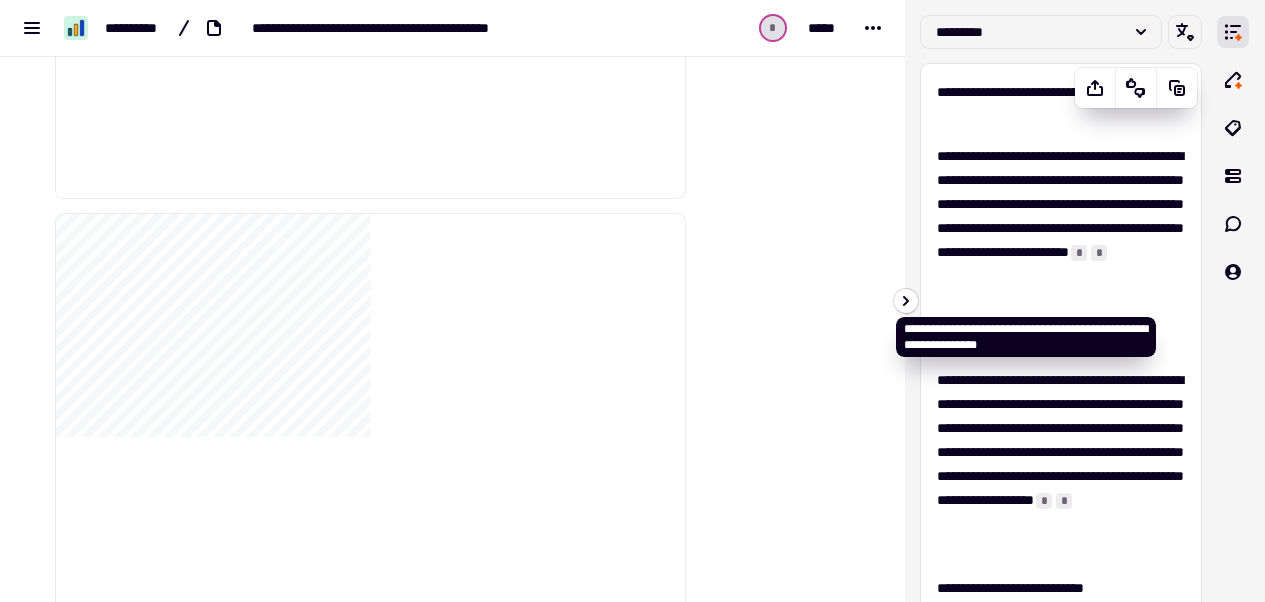 click on "*" at bounding box center (1079, 253) 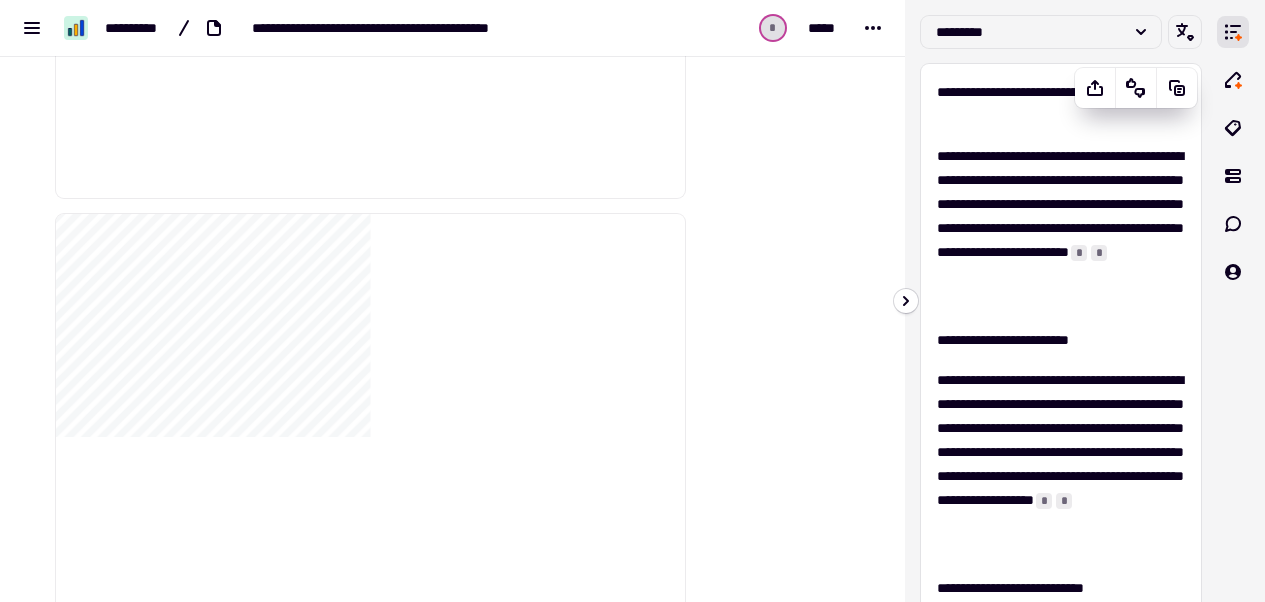 click on "*" at bounding box center (1079, 253) 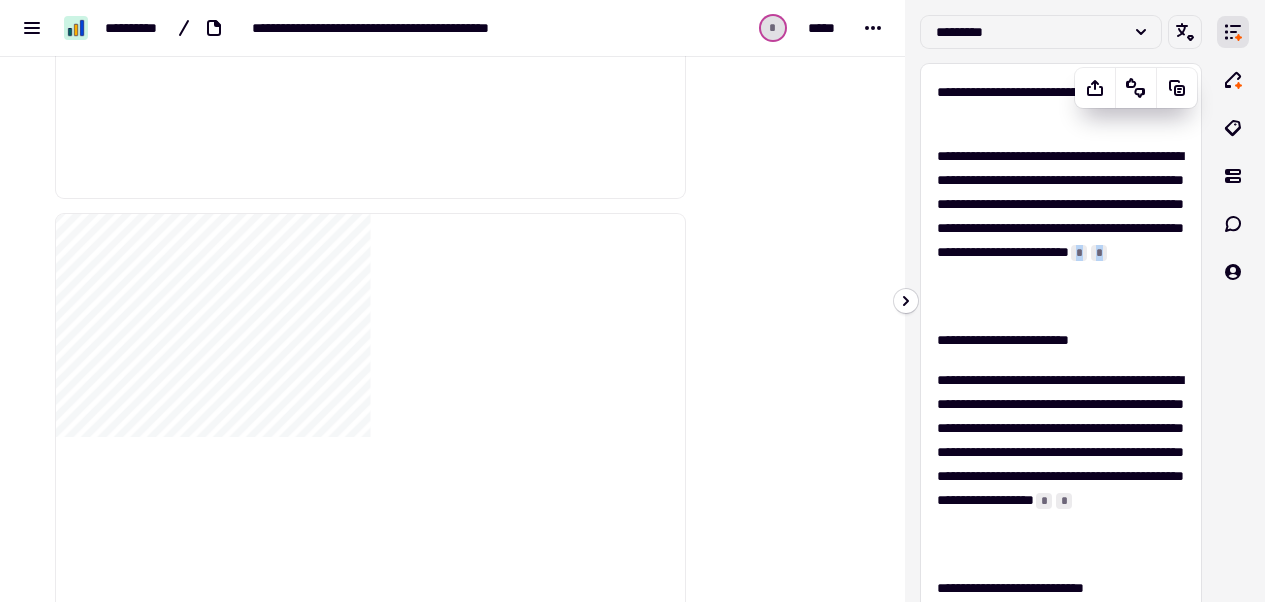 click on "*" at bounding box center (1079, 253) 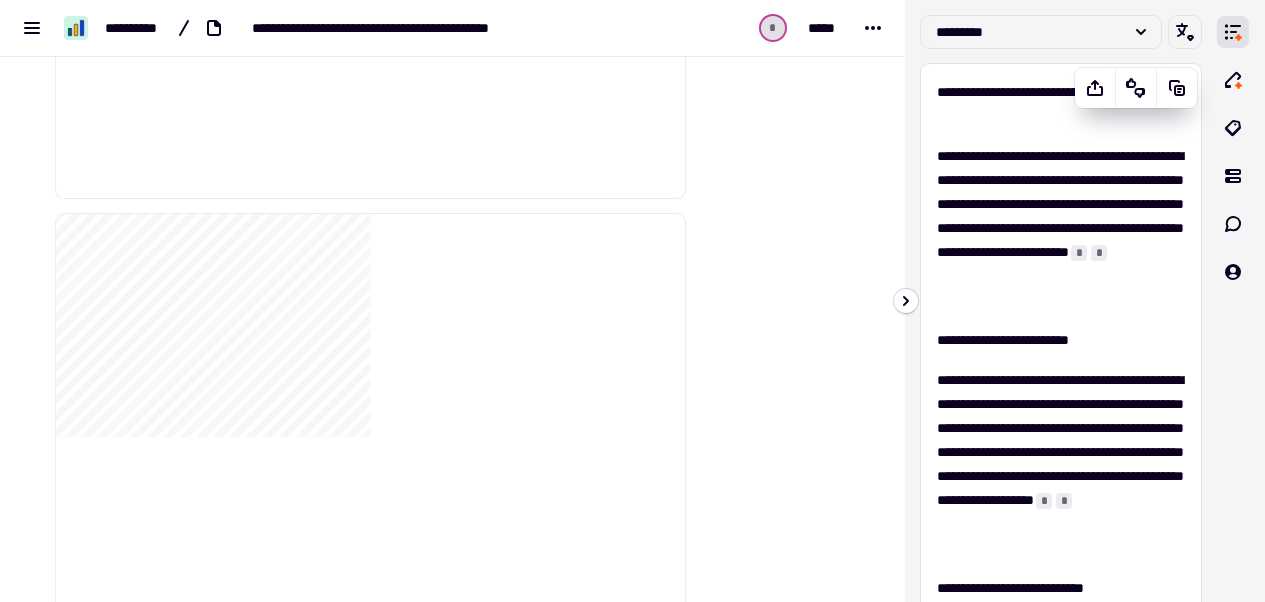 click on "**********" at bounding box center (1061, 580) 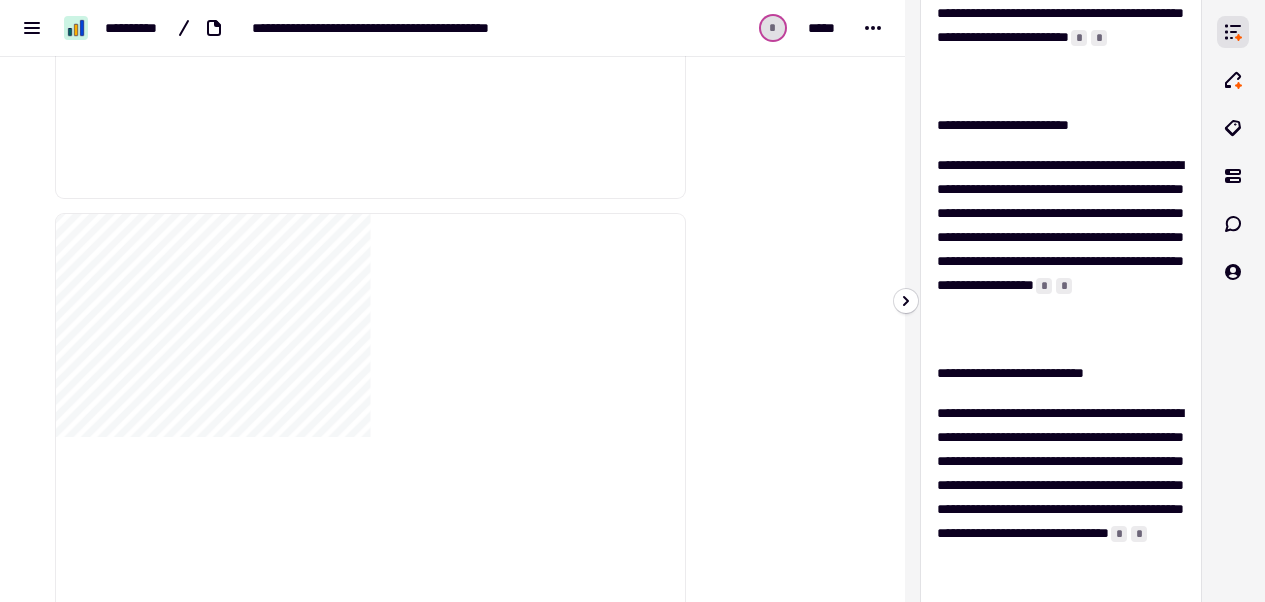scroll, scrollTop: 218, scrollLeft: 0, axis: vertical 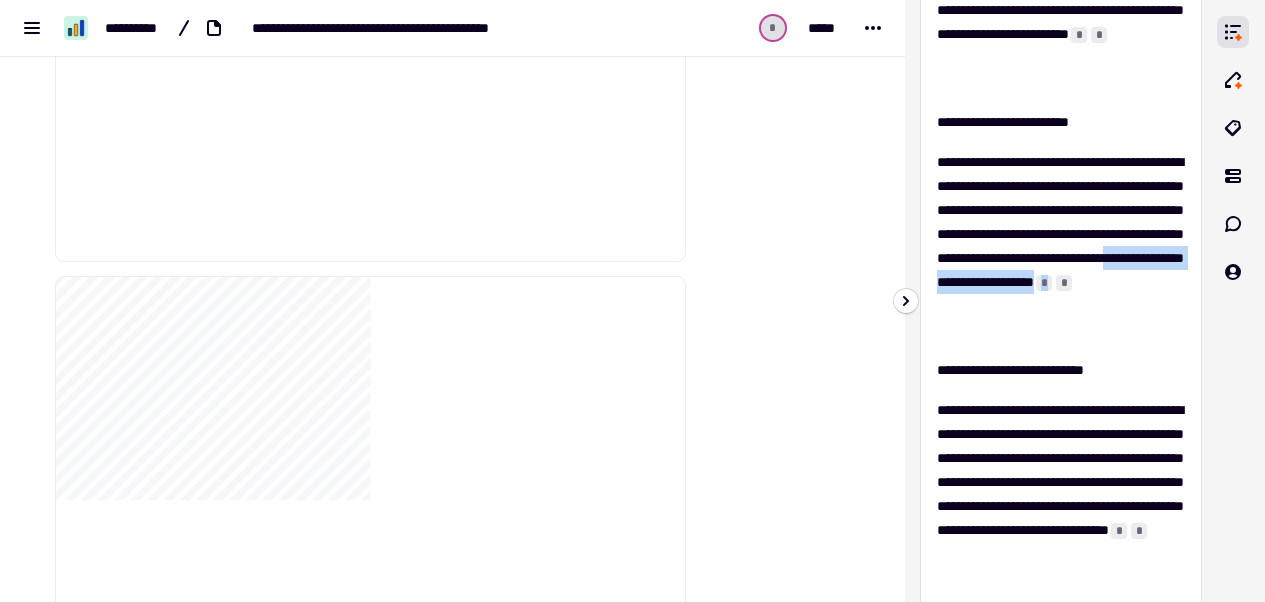 drag, startPoint x: 1111, startPoint y: 332, endPoint x: 1104, endPoint y: 314, distance: 19.313208 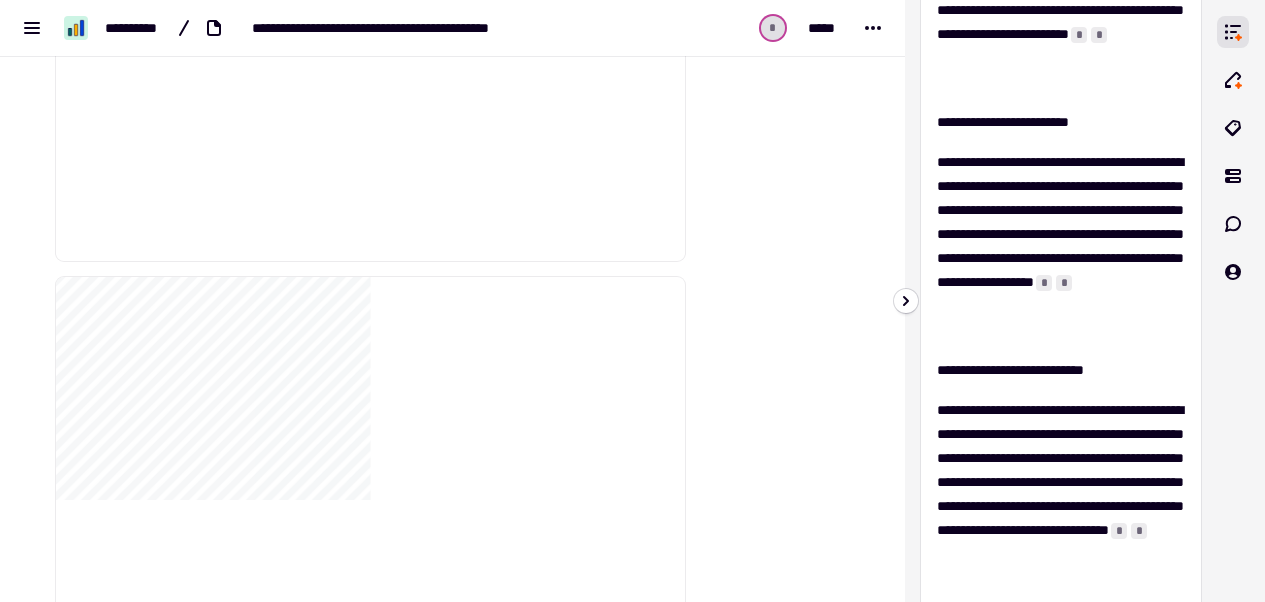 click on "*" at bounding box center (1044, 283) 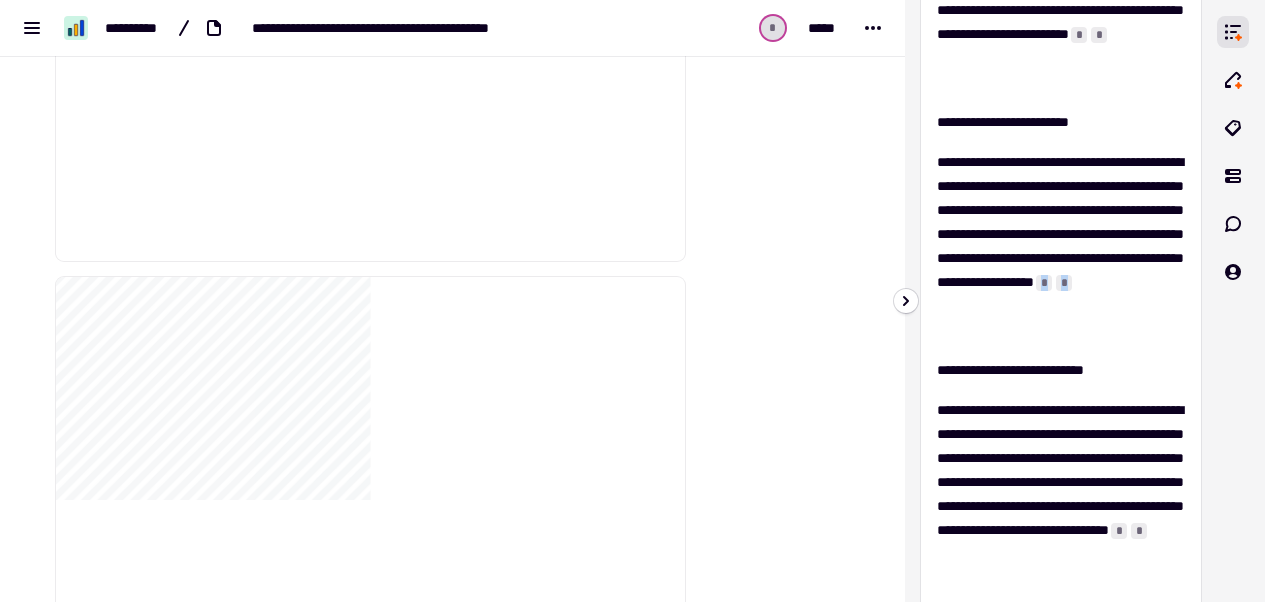 click on "*" at bounding box center [1044, 283] 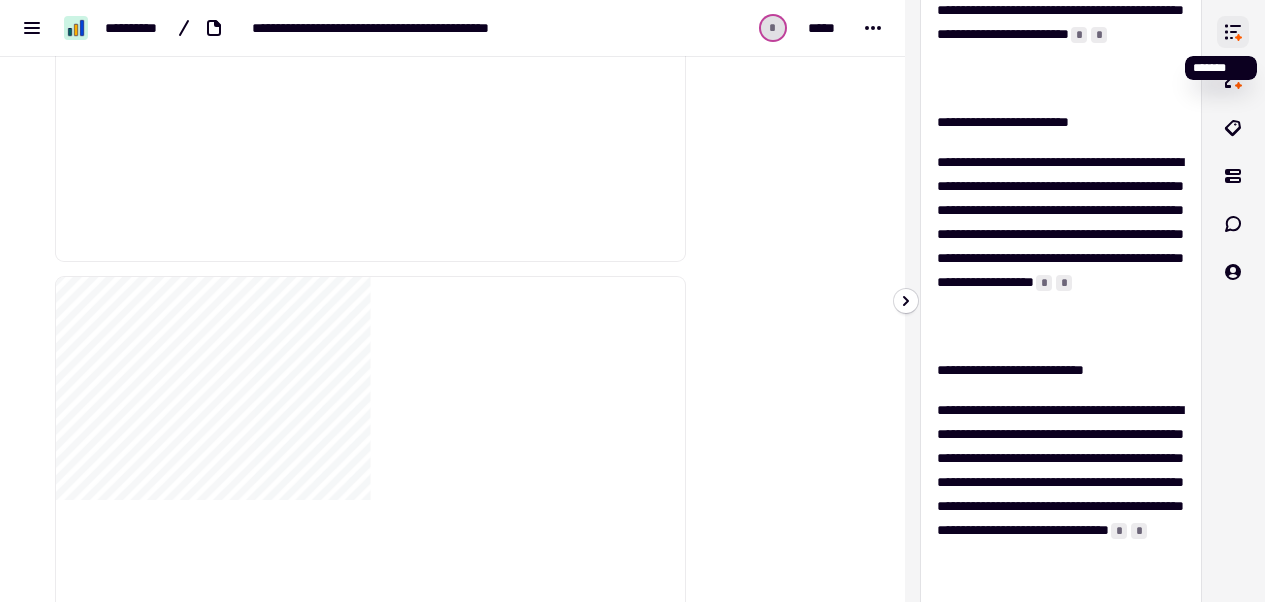click 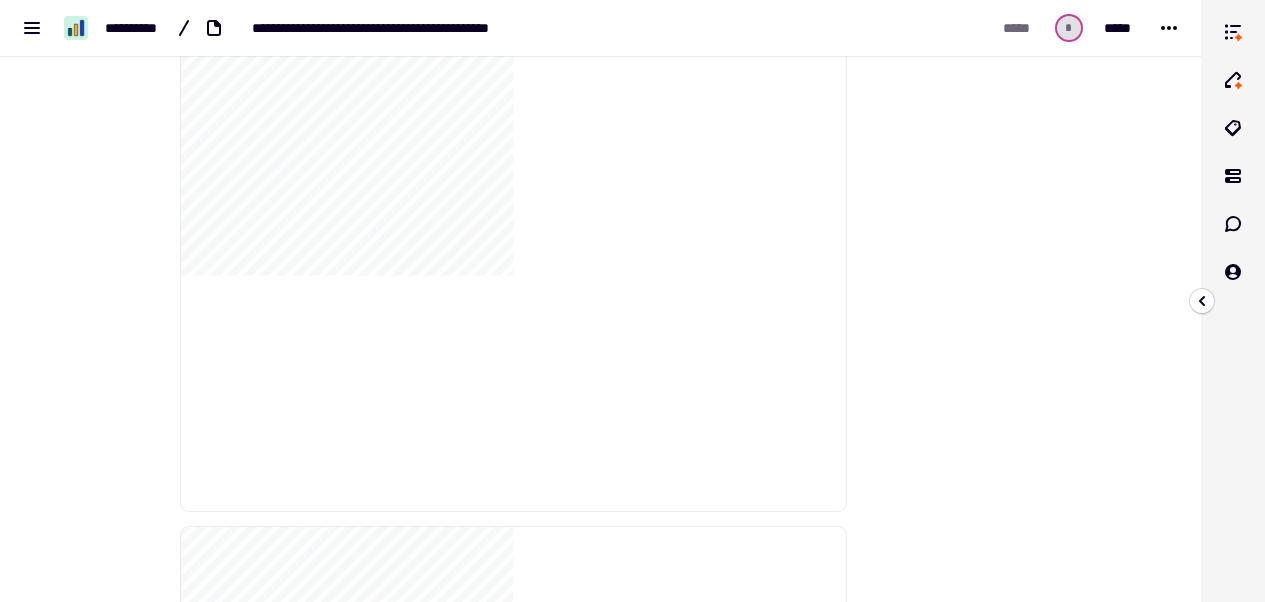scroll, scrollTop: 12861, scrollLeft: 0, axis: vertical 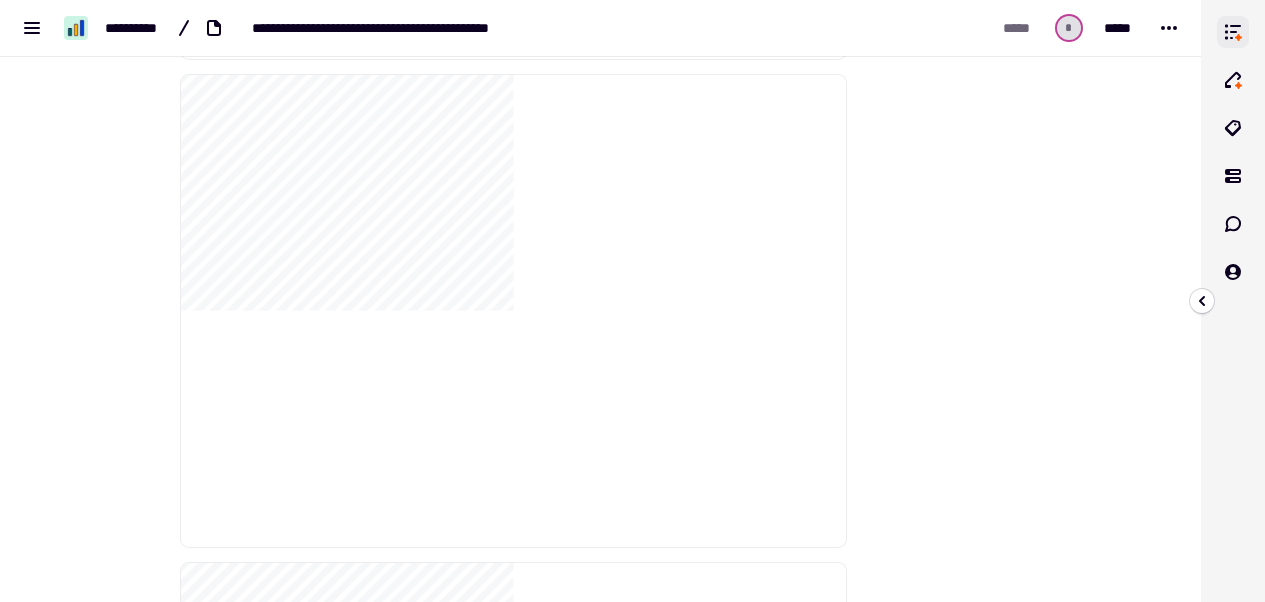 click 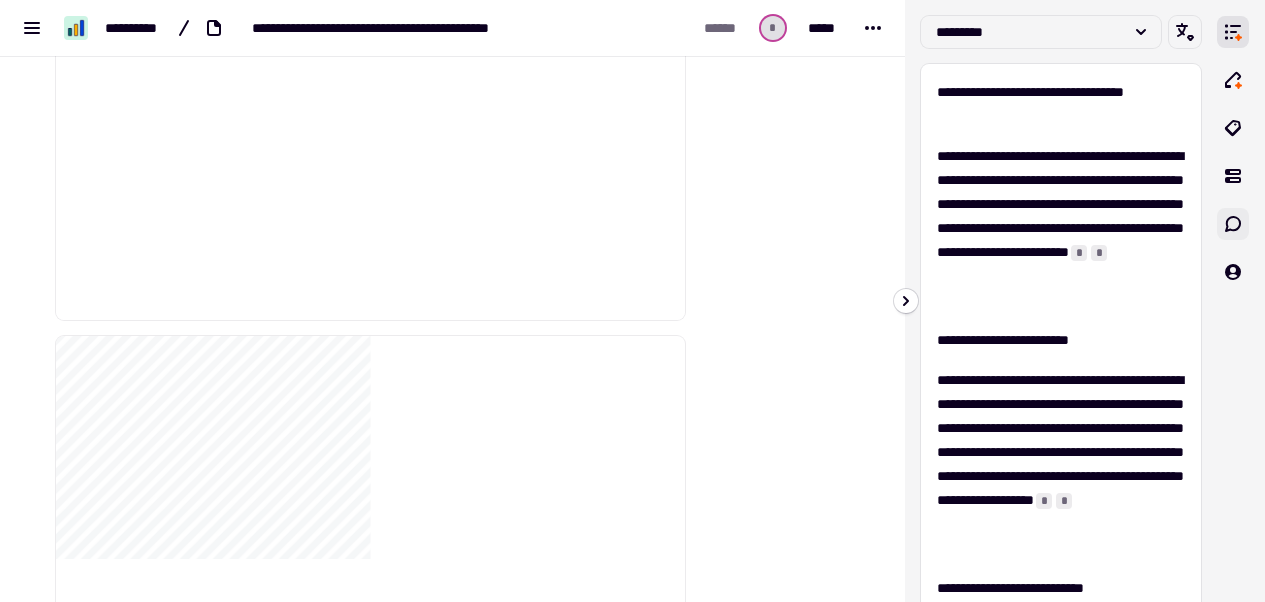 click 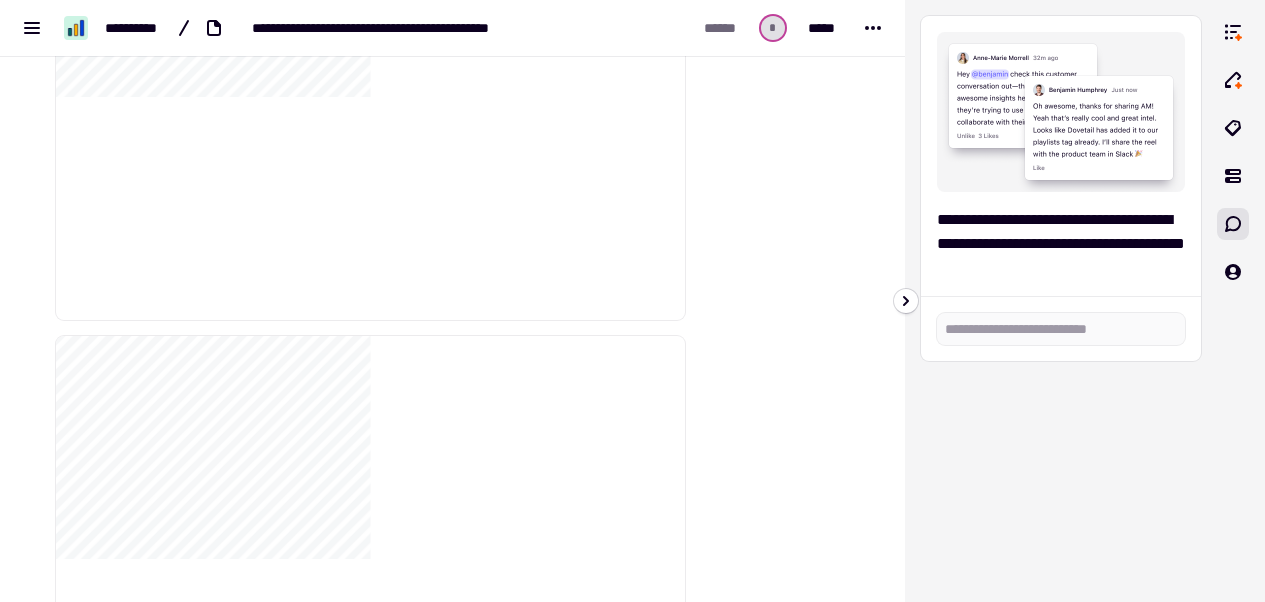 click at bounding box center (1233, 301) 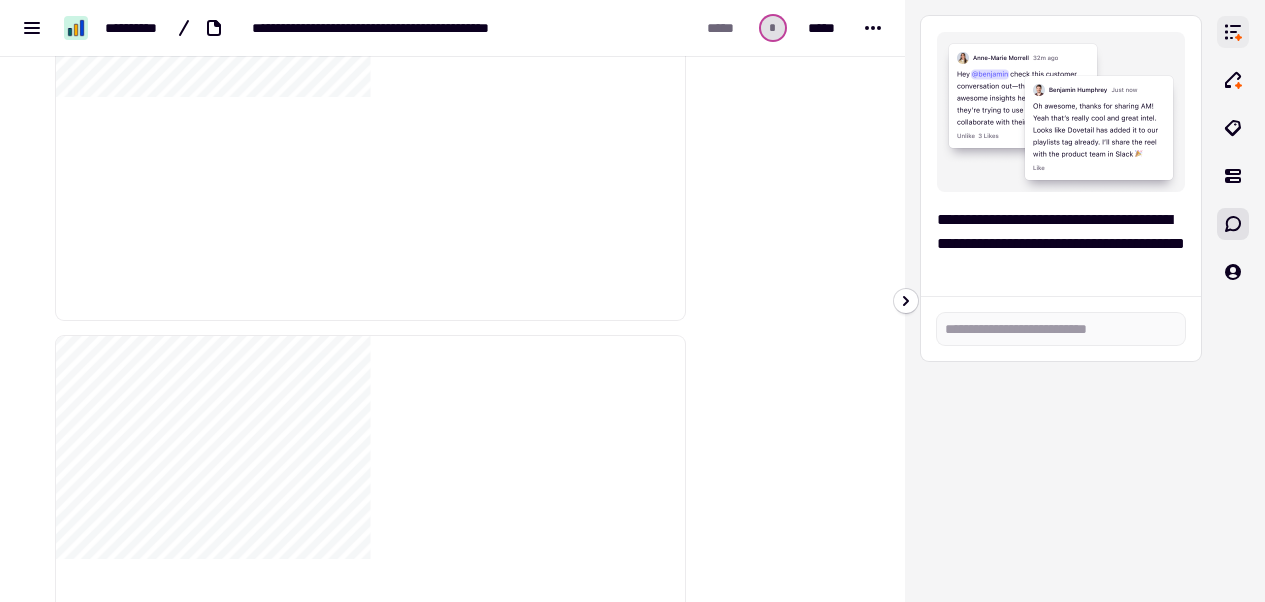click 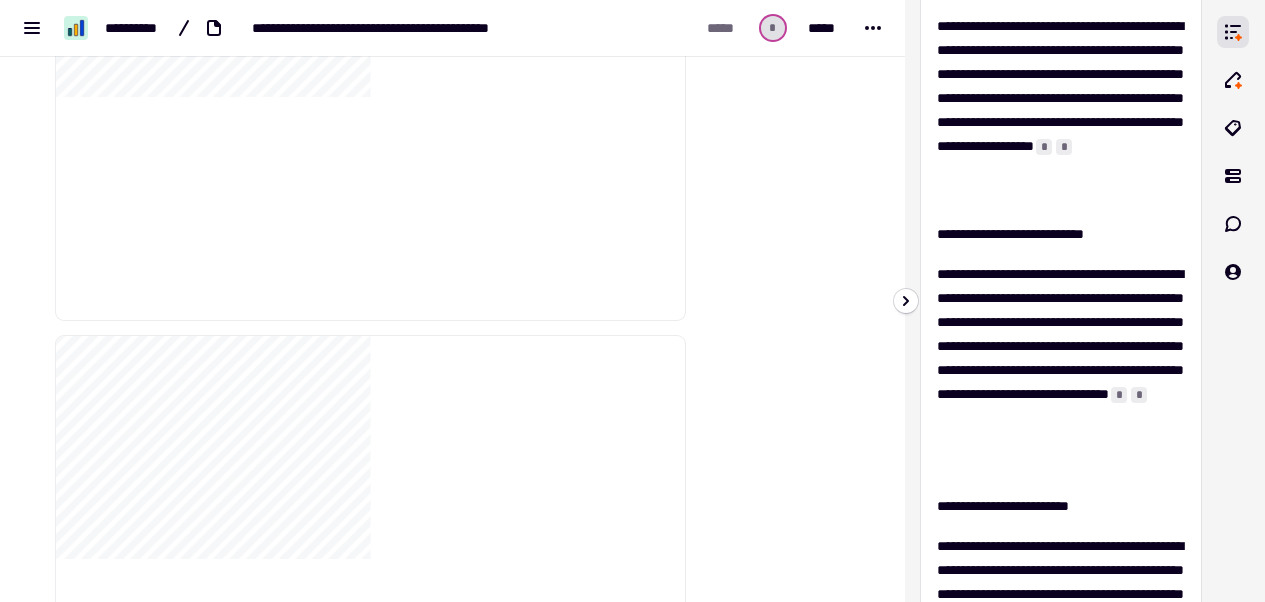 scroll, scrollTop: 282, scrollLeft: 0, axis: vertical 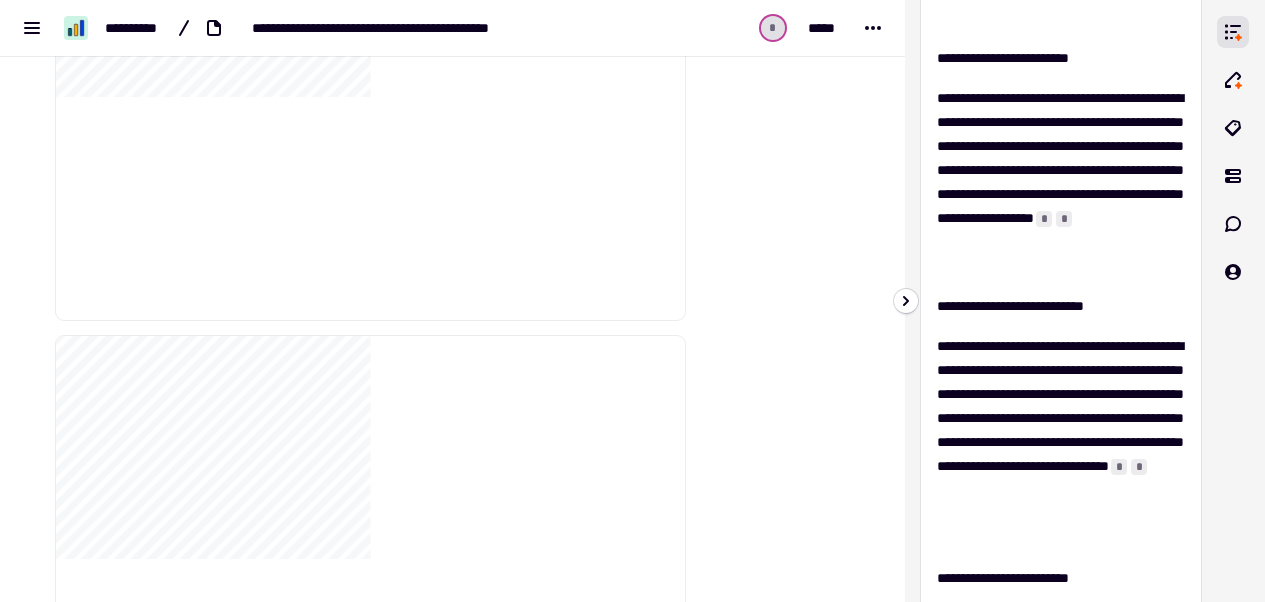 click on "*" at bounding box center (1064, 219) 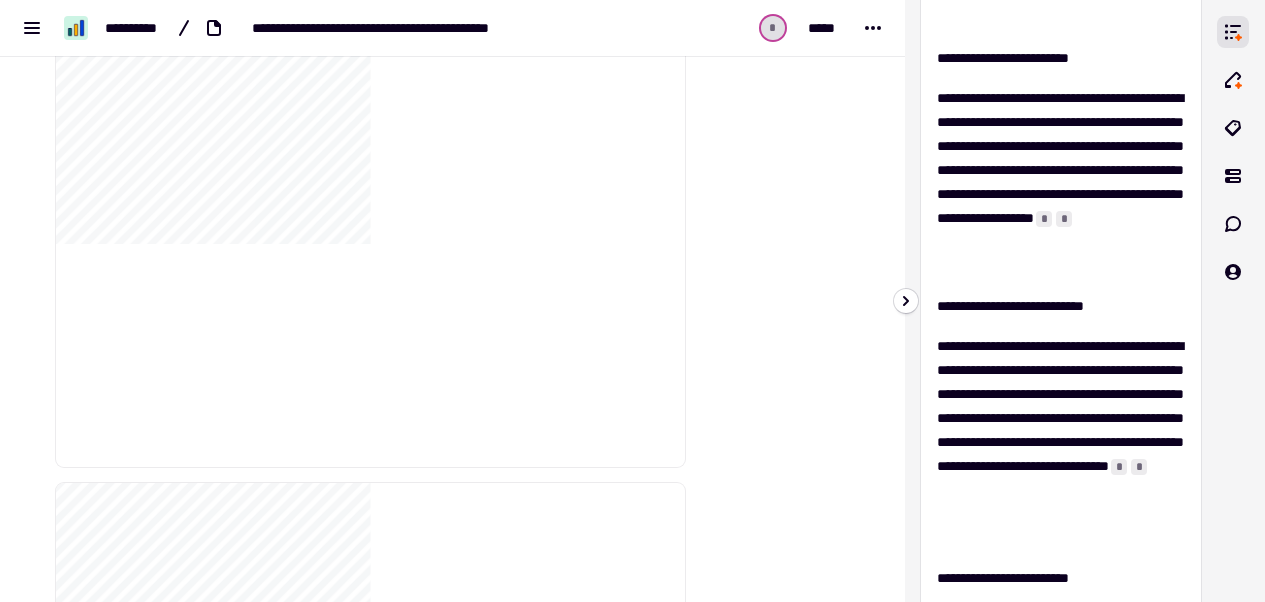 scroll, scrollTop: 12029, scrollLeft: 0, axis: vertical 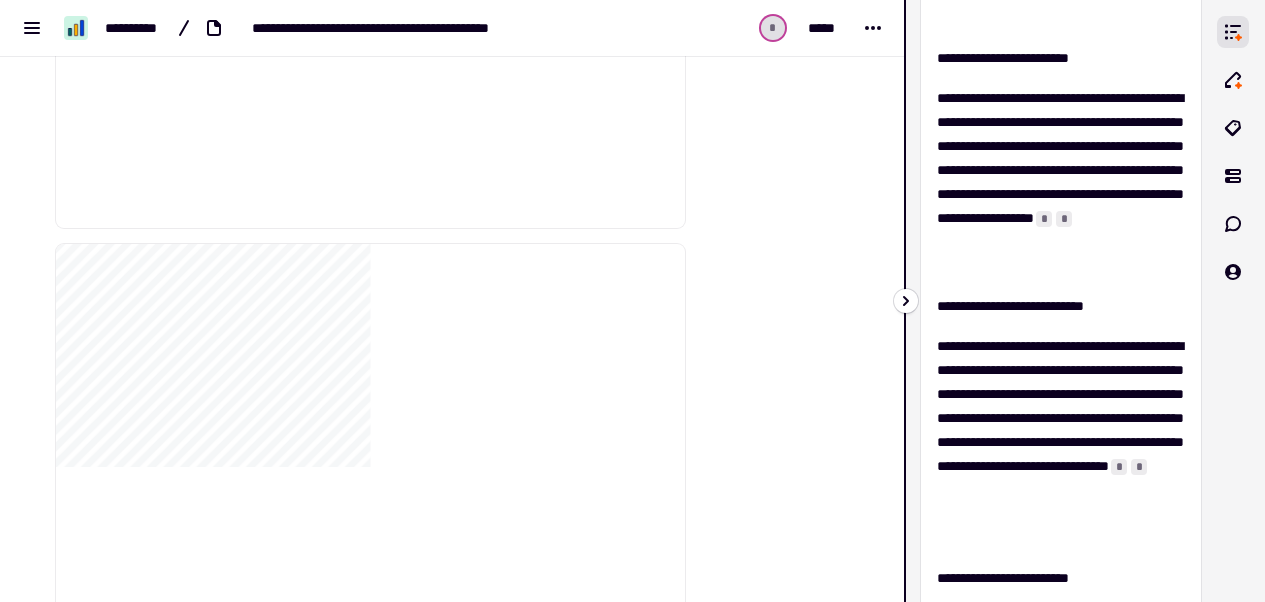 drag, startPoint x: 901, startPoint y: 167, endPoint x: 897, endPoint y: 127, distance: 40.1995 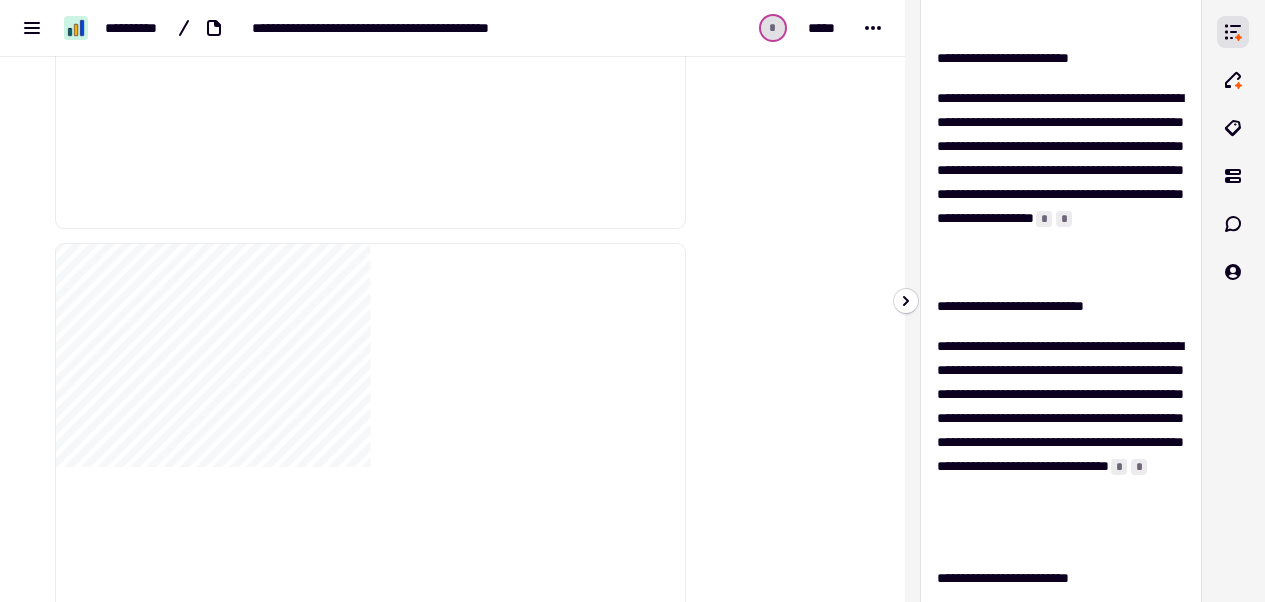 click at bounding box center (781, 9988) 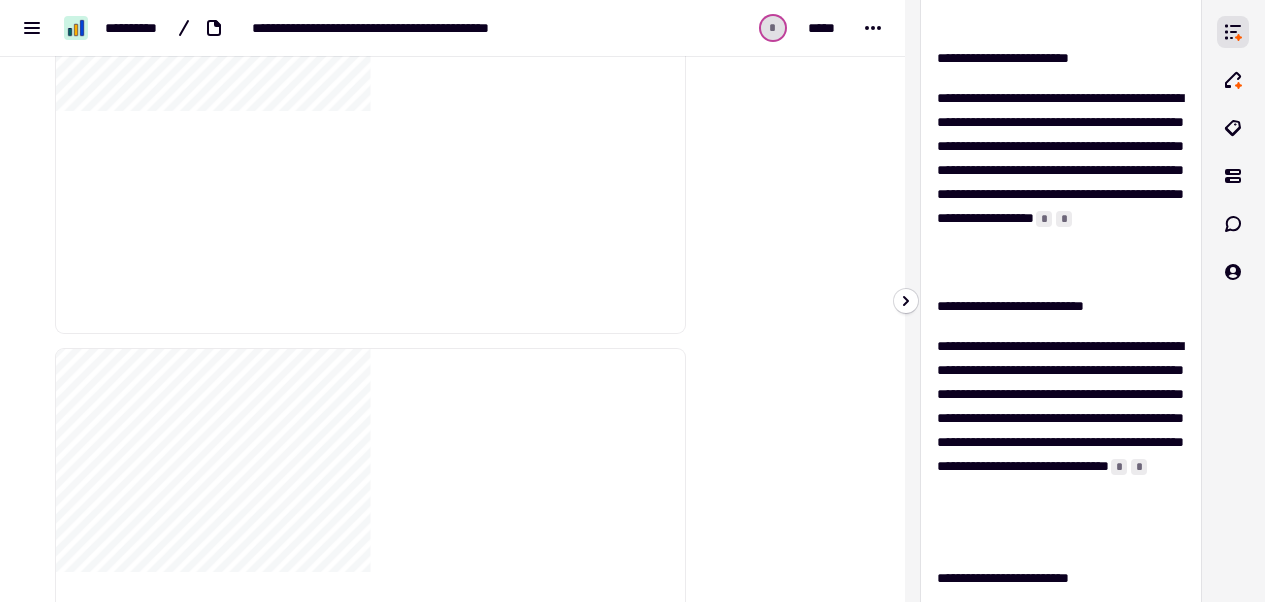 scroll, scrollTop: 11913, scrollLeft: 0, axis: vertical 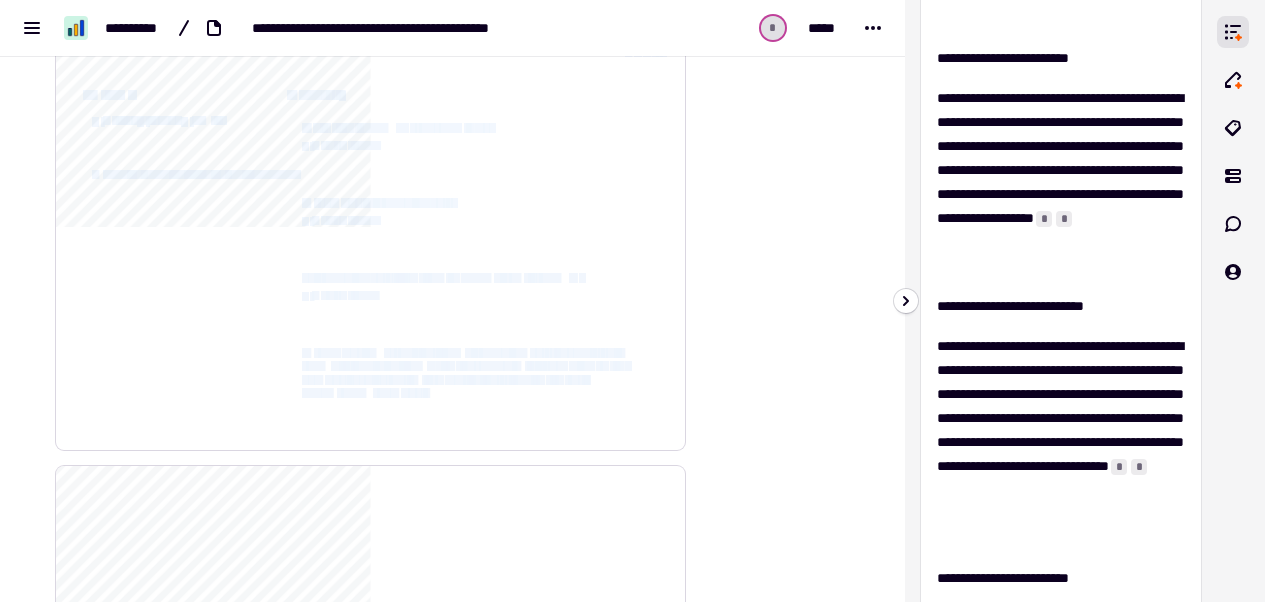 drag, startPoint x: 432, startPoint y: 410, endPoint x: 318, endPoint y: 353, distance: 127.45587 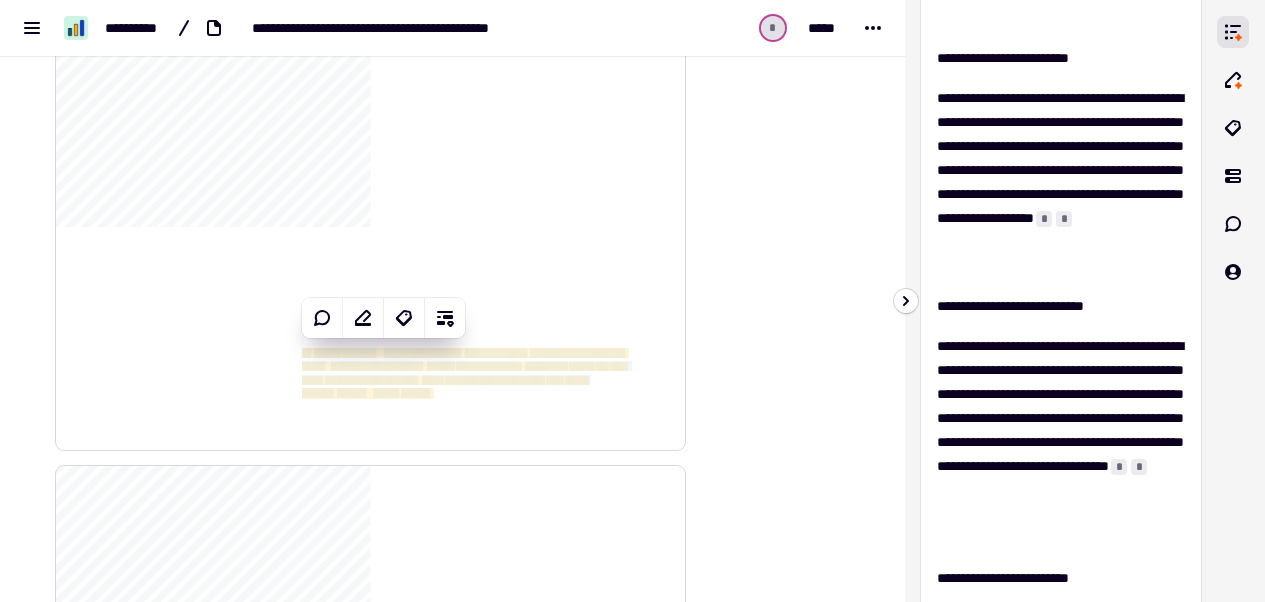 copy on "** * * * ** ** ** *   *** * * * ***** **   * * * *   ***** ** * * ****** **   **** * ** * * *   * * * ***** * * * * **   ** * ***** ** *   * *   *** **   *** * **** * *   **** ** *   * ** *   * * * ******* *   **   * *   ** * ** *** **   * ** * ** *   ** * * * ** ** ** *   * * * **   * * * **** *   ** *   * * ** ** *** * *   **** *   * * * * * *   ******   * ** *   * ** * *** *   * * *** *** * ******* * * * ** ** ** *   **" 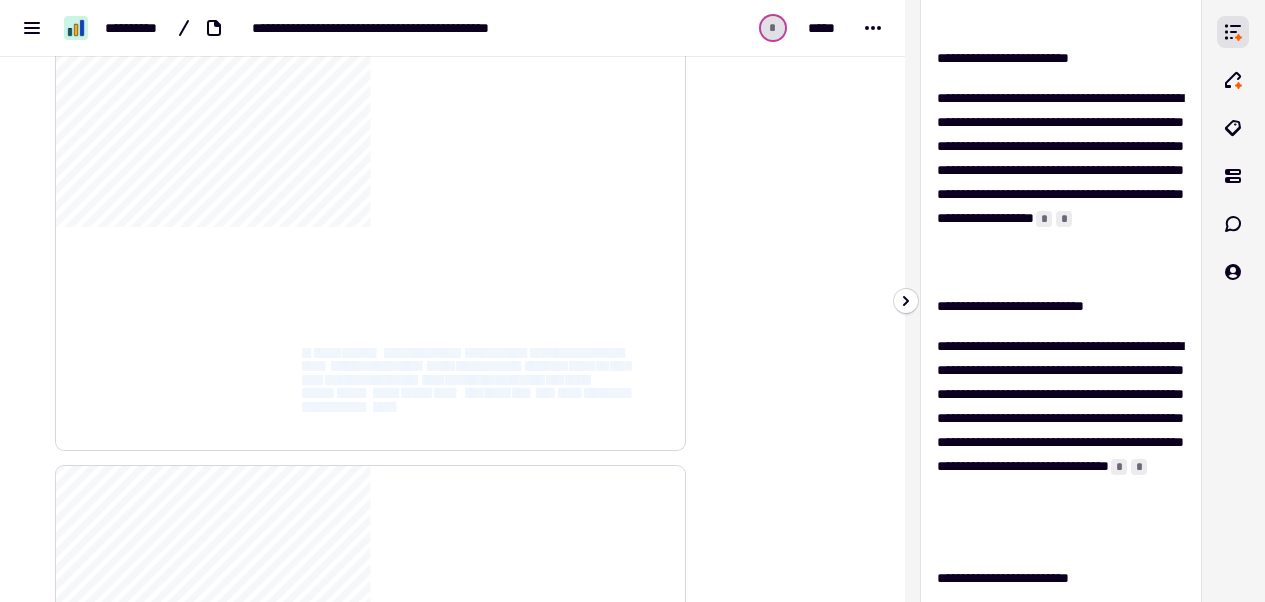drag, startPoint x: 302, startPoint y: 353, endPoint x: 397, endPoint y: 409, distance: 110.276924 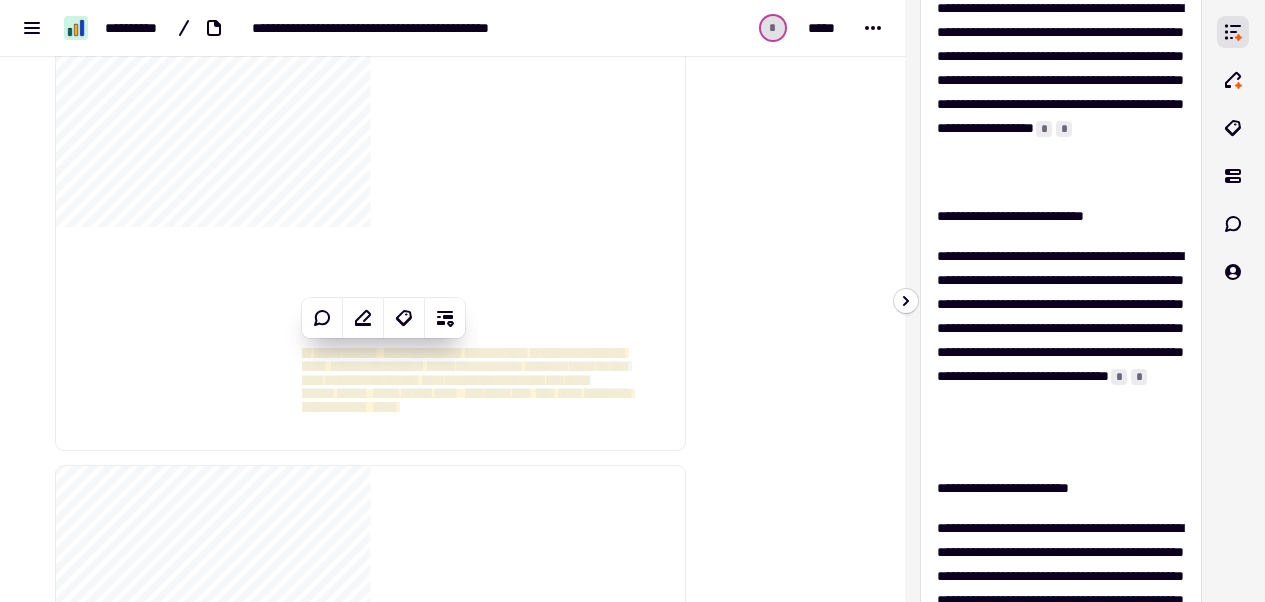 scroll, scrollTop: 414, scrollLeft: 0, axis: vertical 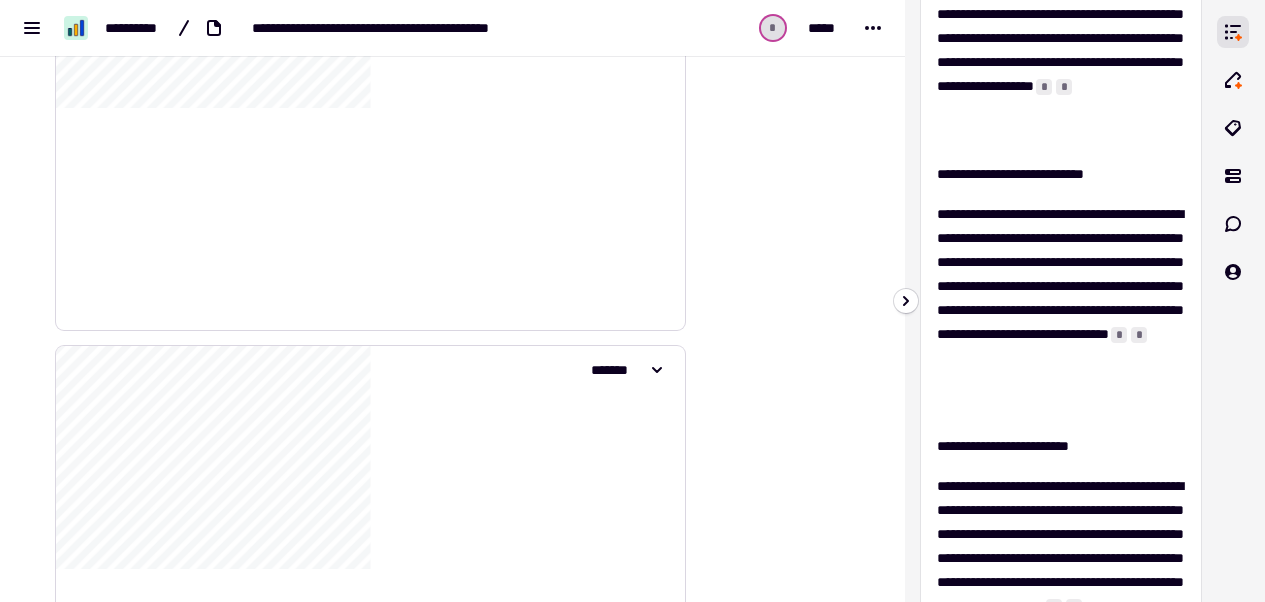 click on "**********" 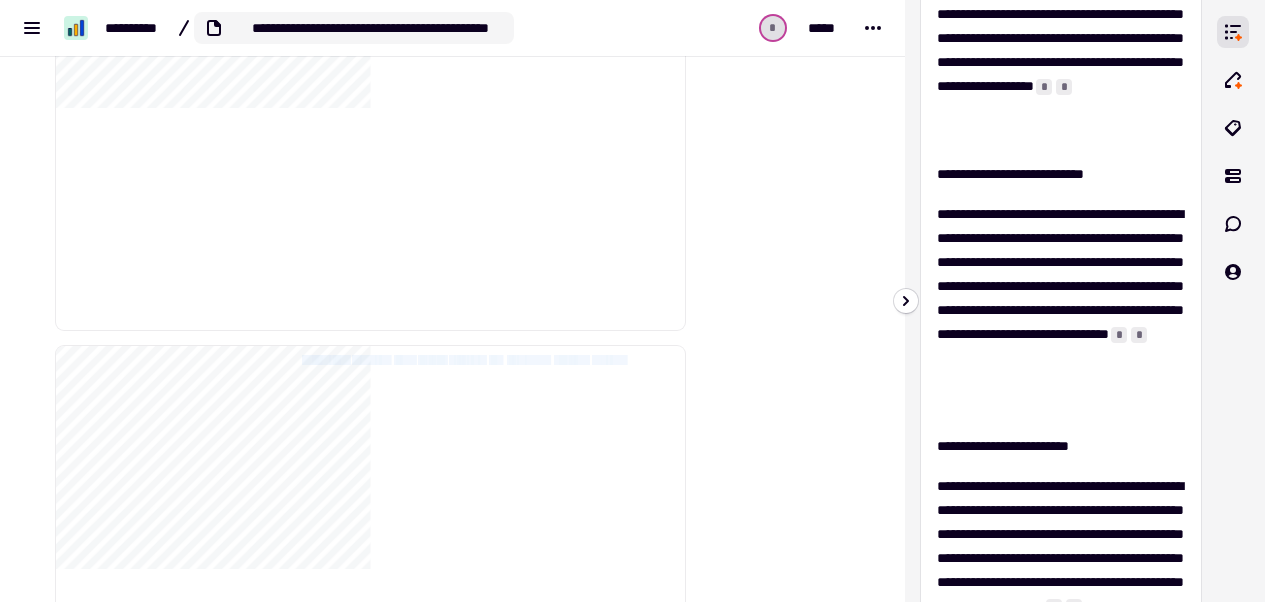 drag, startPoint x: 330, startPoint y: 356, endPoint x: 372, endPoint y: 41, distance: 317.78766 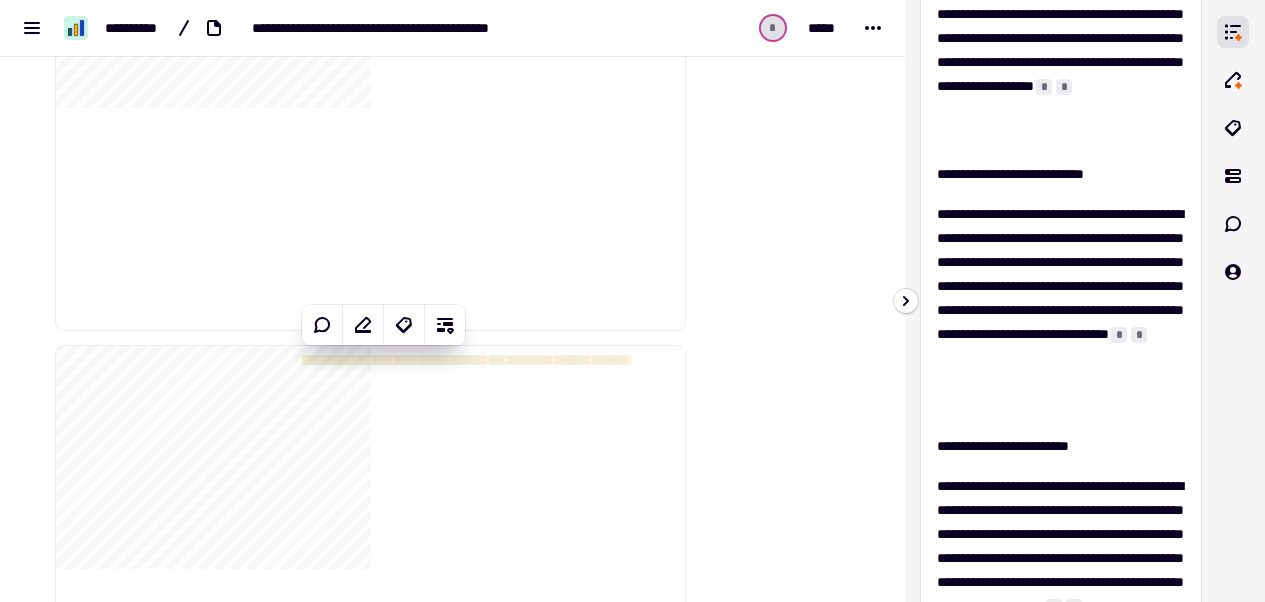 scroll, scrollTop: 38000, scrollLeft: 0, axis: vertical 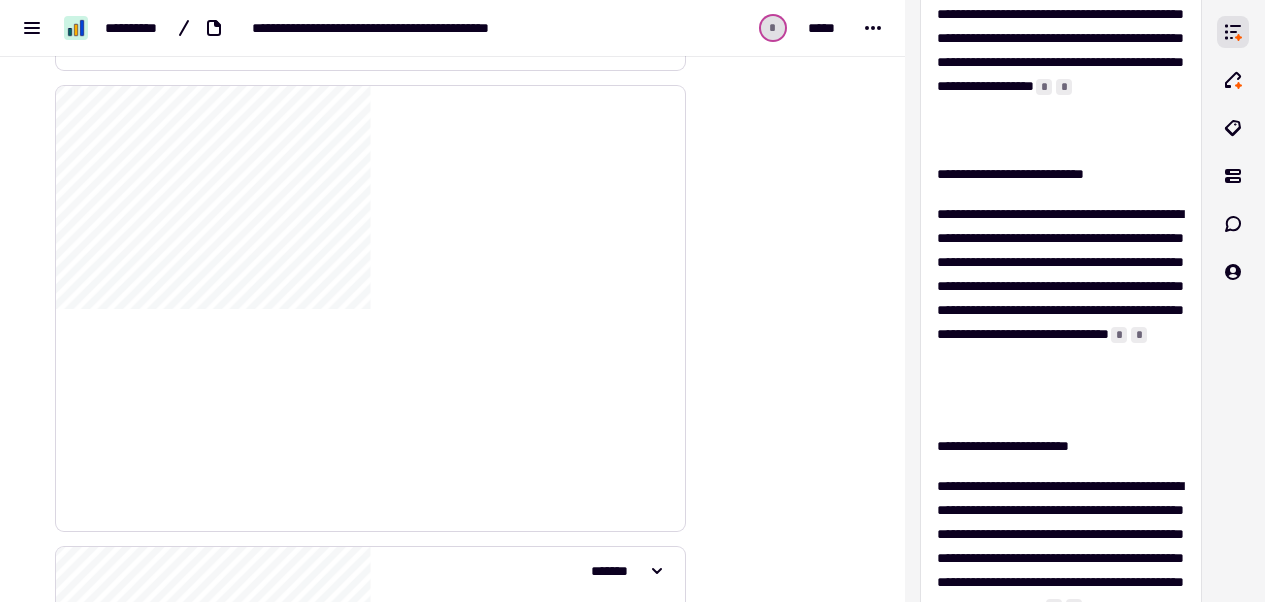 click on "**********" 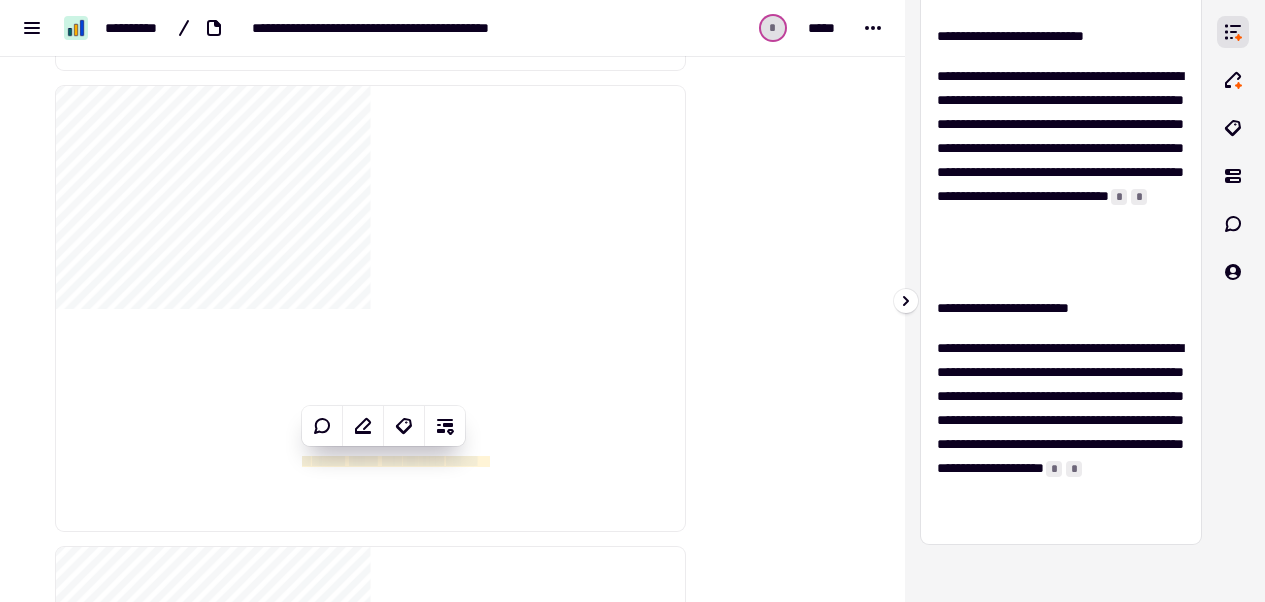 scroll, scrollTop: 649, scrollLeft: 0, axis: vertical 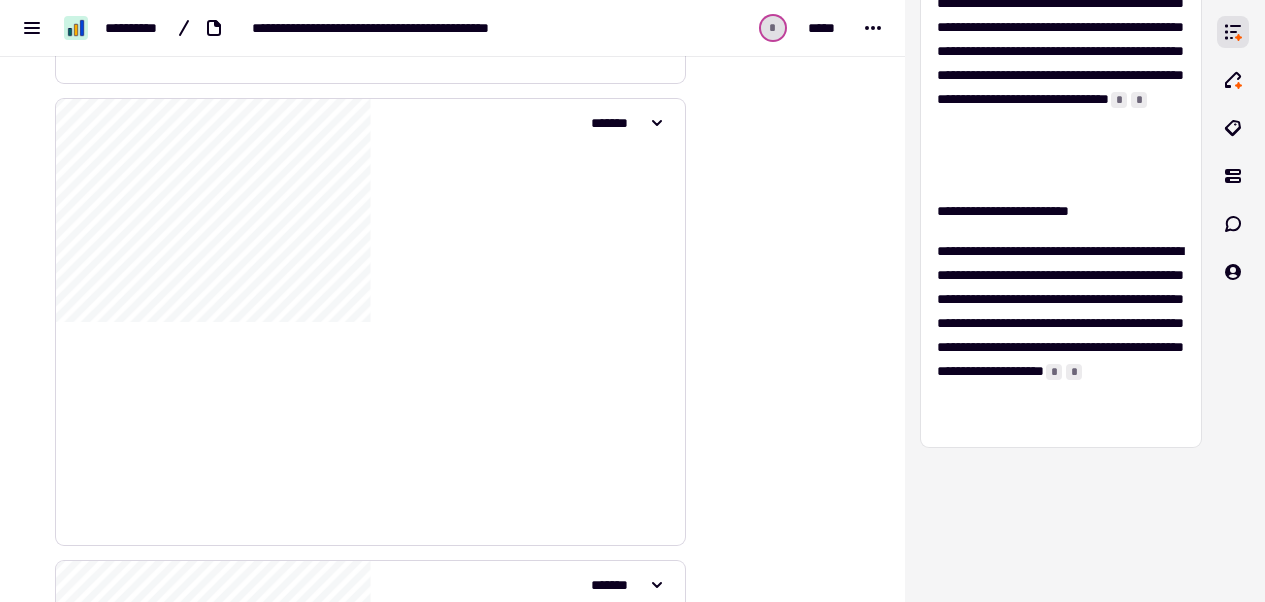 drag, startPoint x: 168, startPoint y: 451, endPoint x: 331, endPoint y: 462, distance: 163.37074 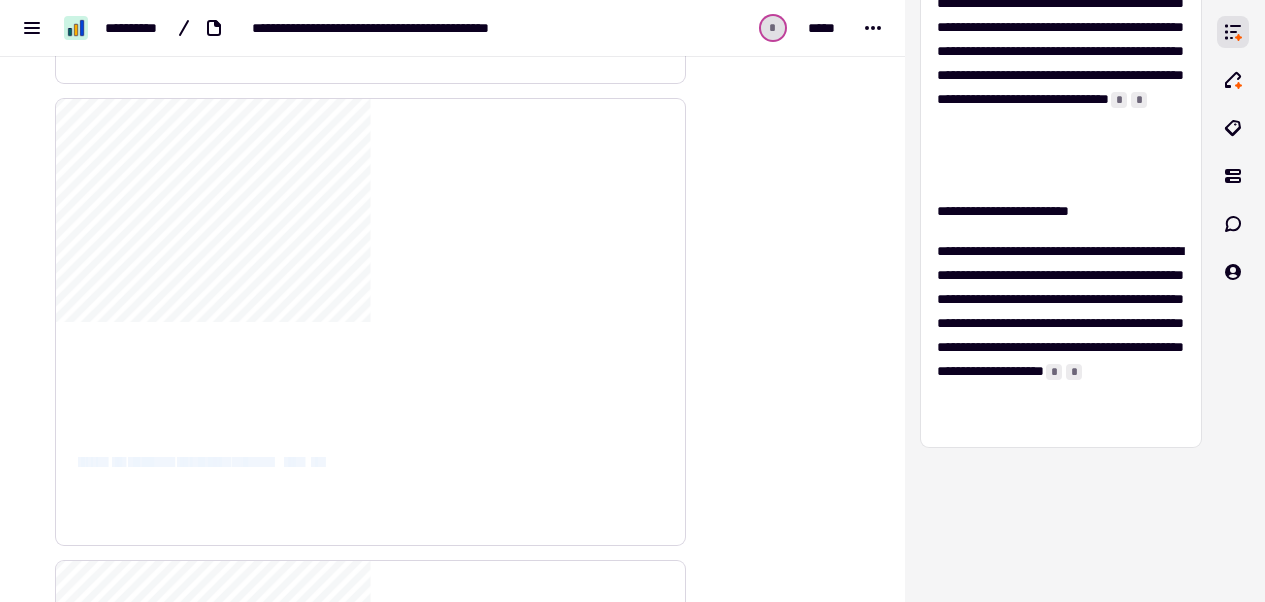 drag, startPoint x: 78, startPoint y: 460, endPoint x: 330, endPoint y: 454, distance: 252.07141 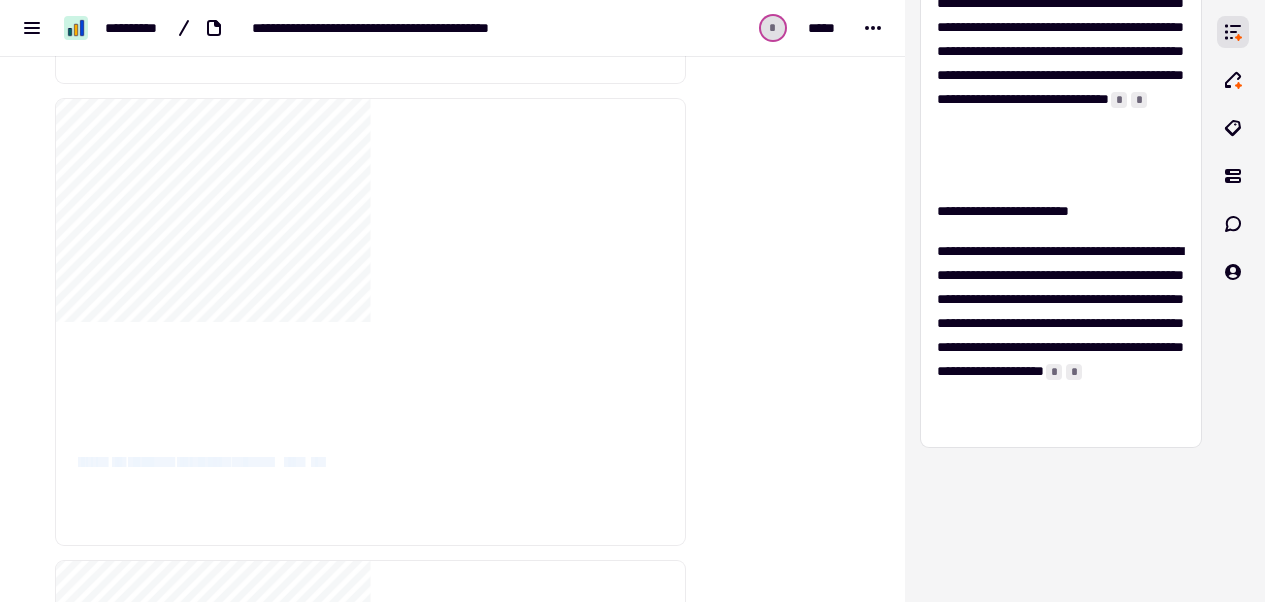 copy on "* * * * *** *   ** * * **   ** ******* *   ** *** * * * *   * *** **   ********* *   * *** * ***" 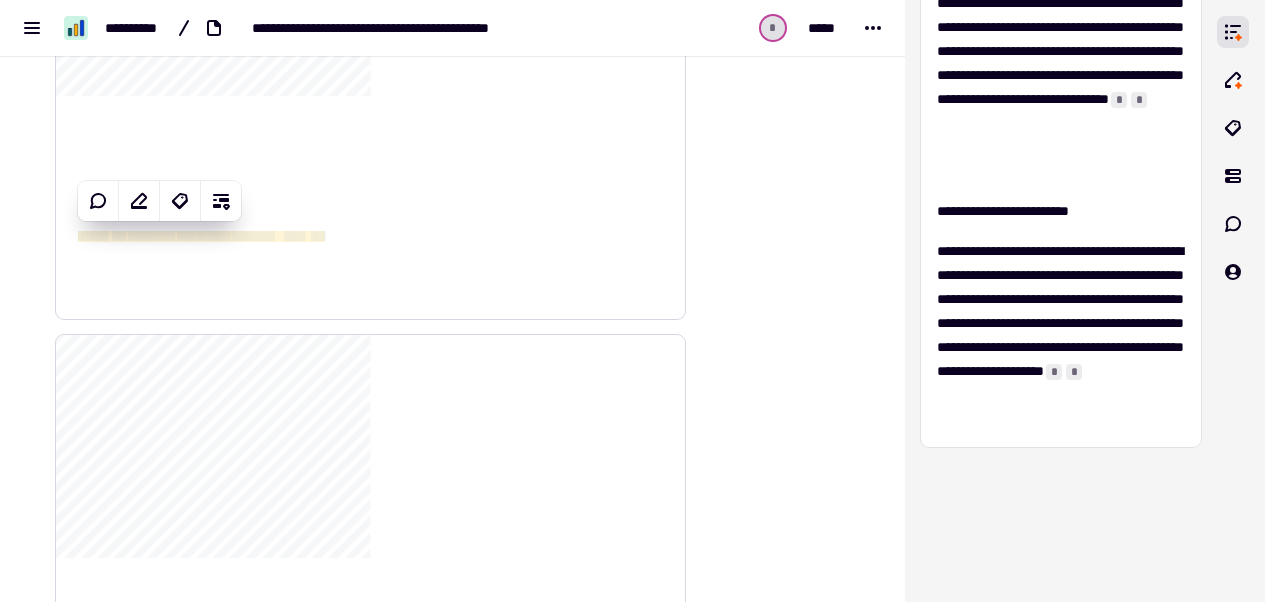 scroll, scrollTop: 40963, scrollLeft: 0, axis: vertical 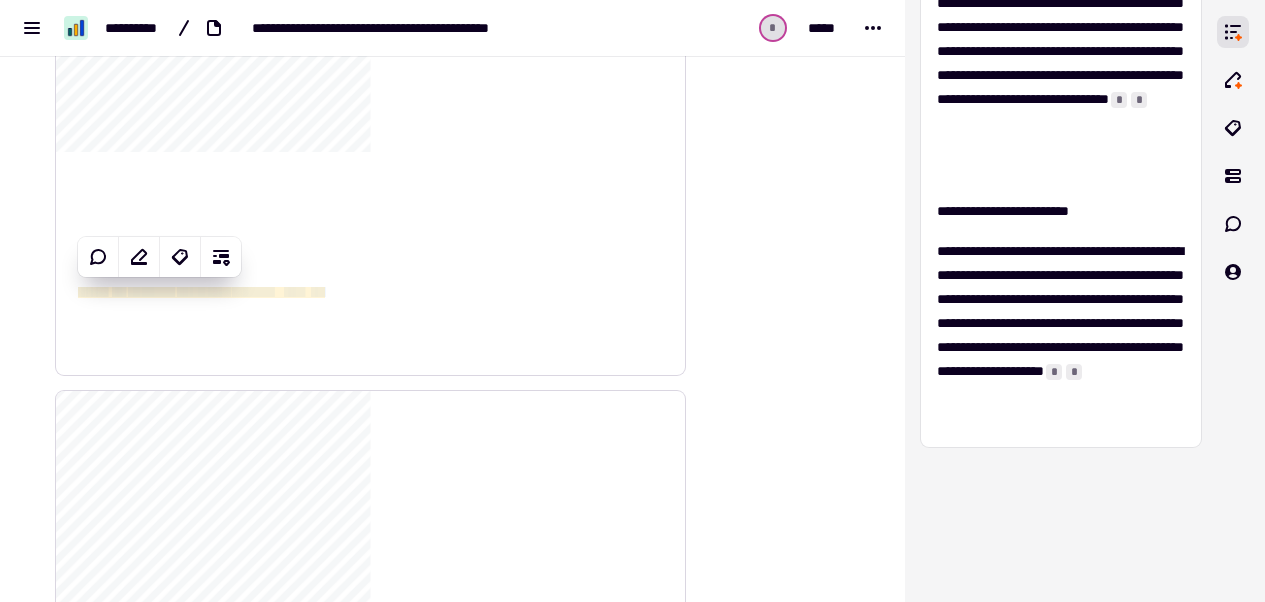 click on "**" 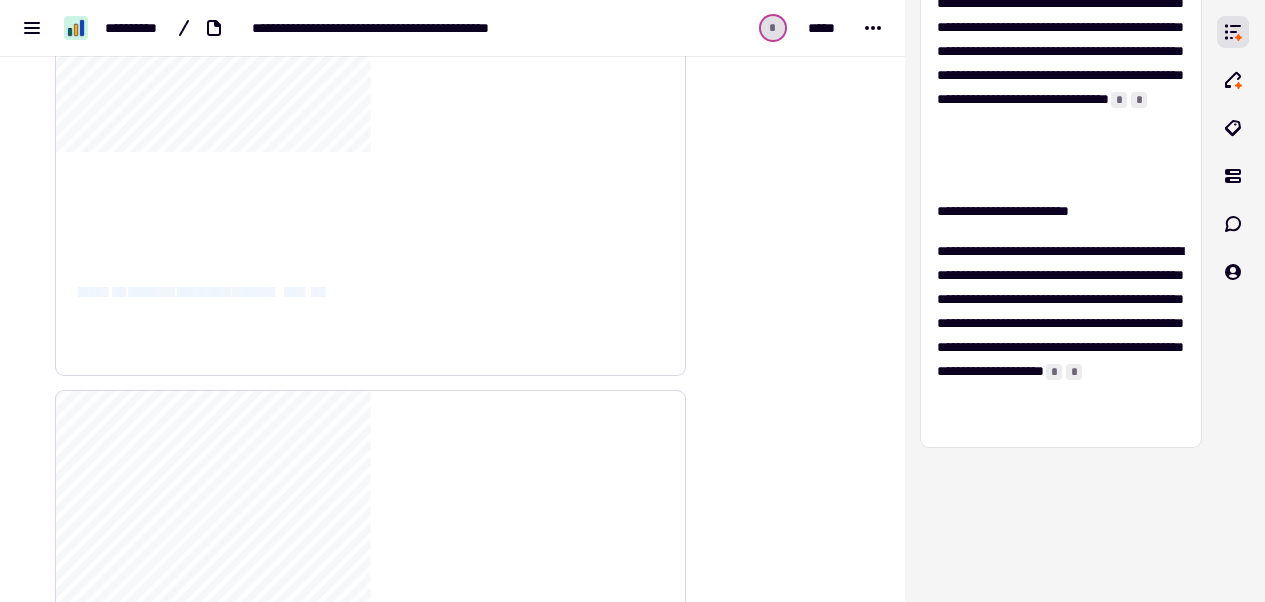 drag, startPoint x: 628, startPoint y: 186, endPoint x: 76, endPoint y: 188, distance: 552.0036 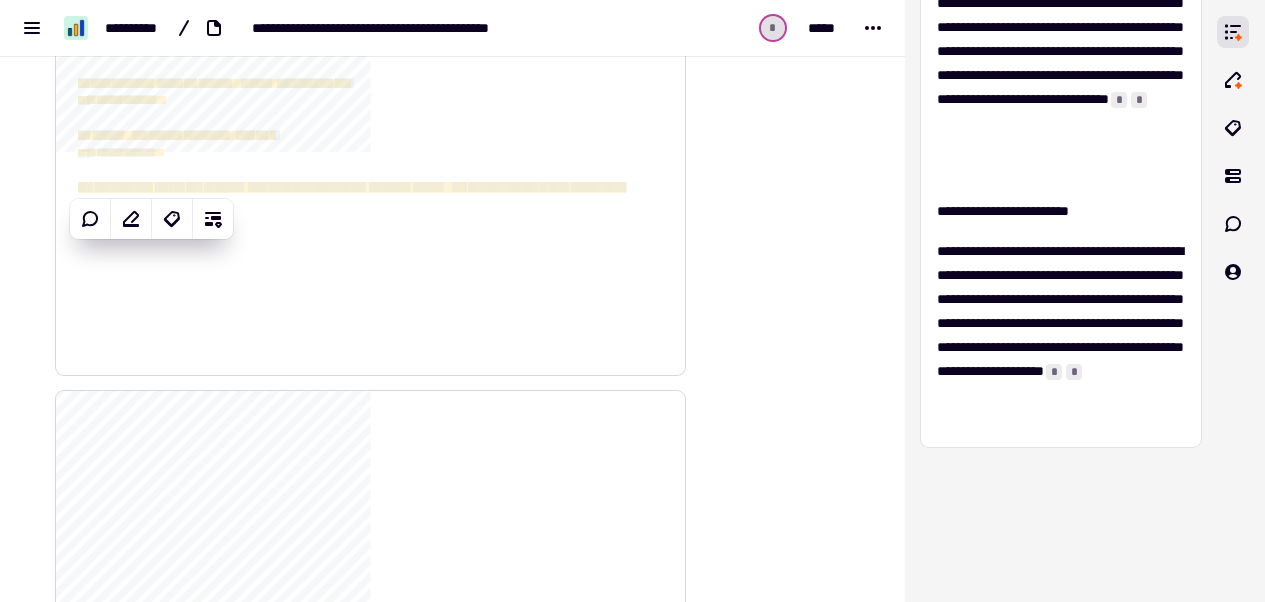 click on "*" 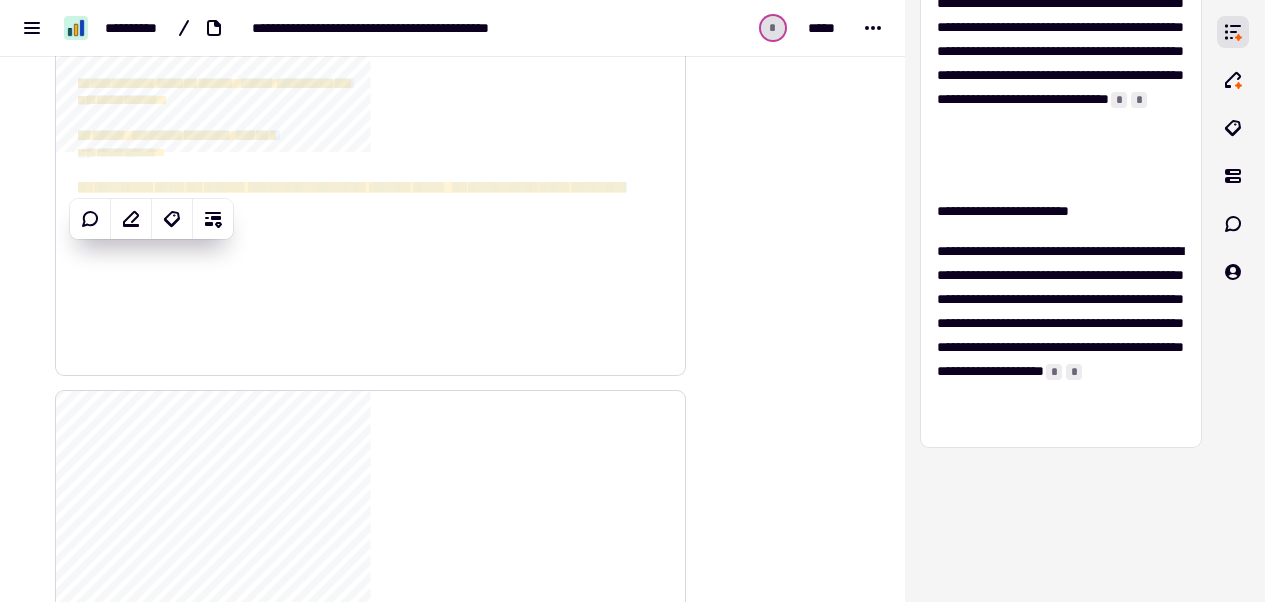 click on "**********" 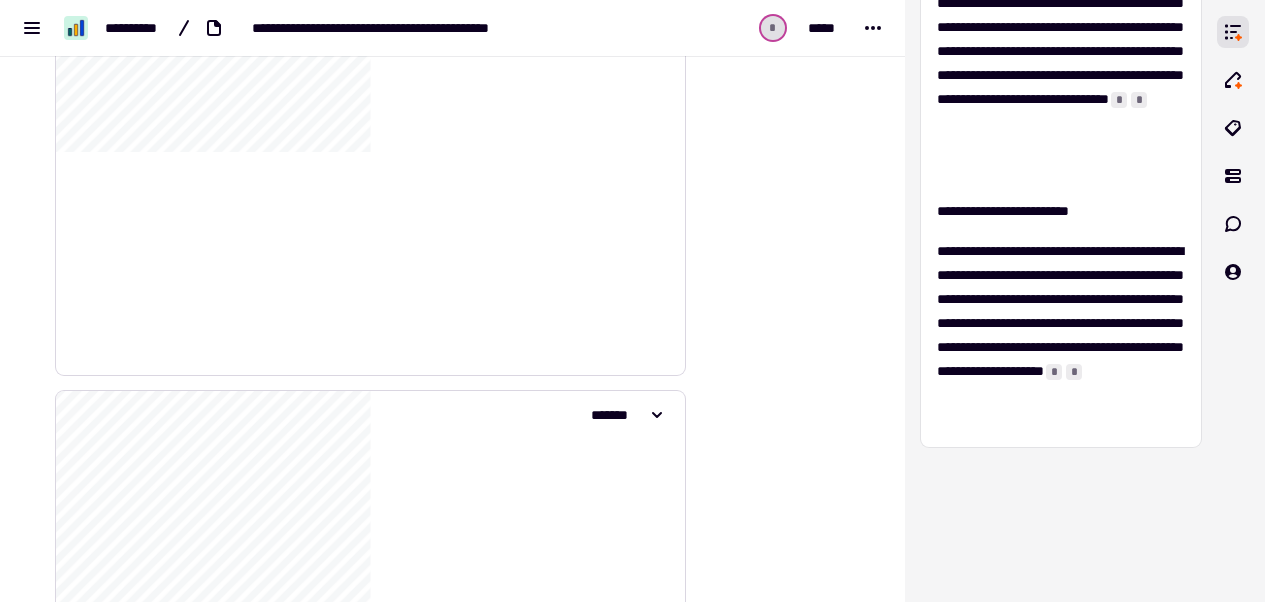 click on "**" 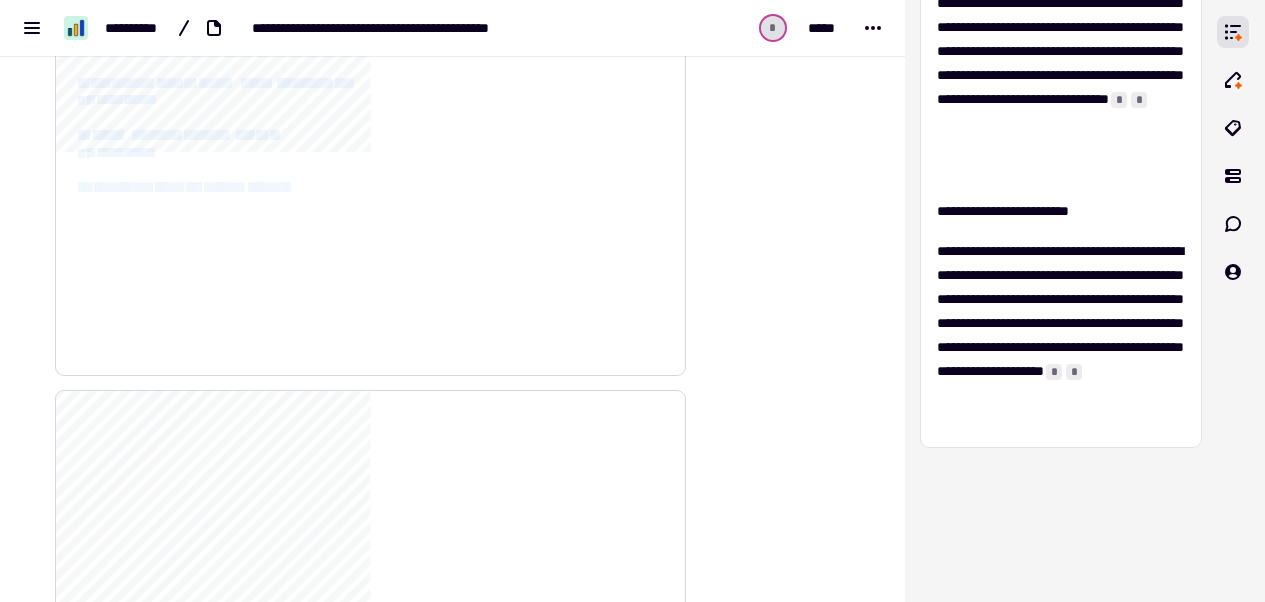 drag, startPoint x: 444, startPoint y: 206, endPoint x: 633, endPoint y: 311, distance: 216.20824 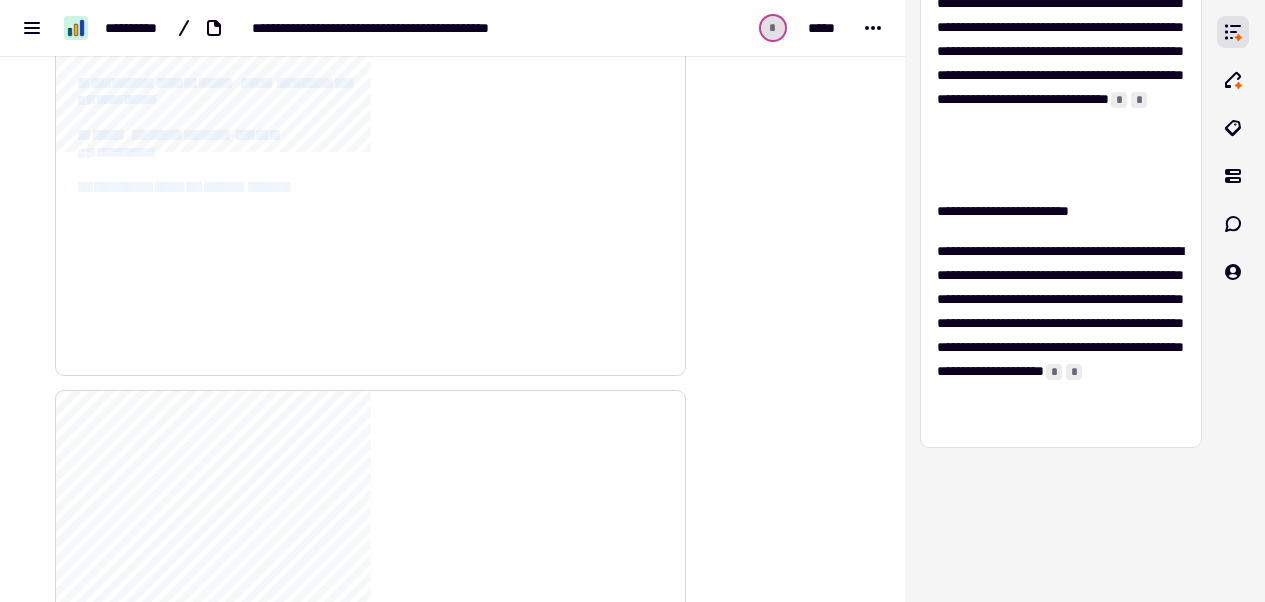 click on "**********" 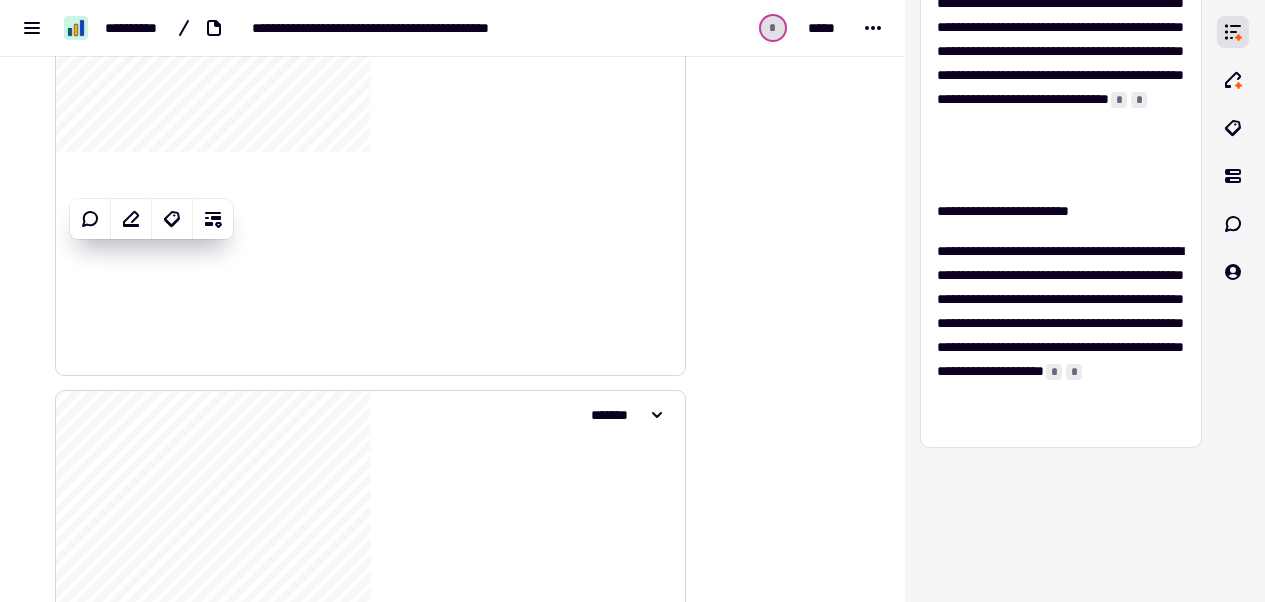 scroll, scrollTop: 40839, scrollLeft: 0, axis: vertical 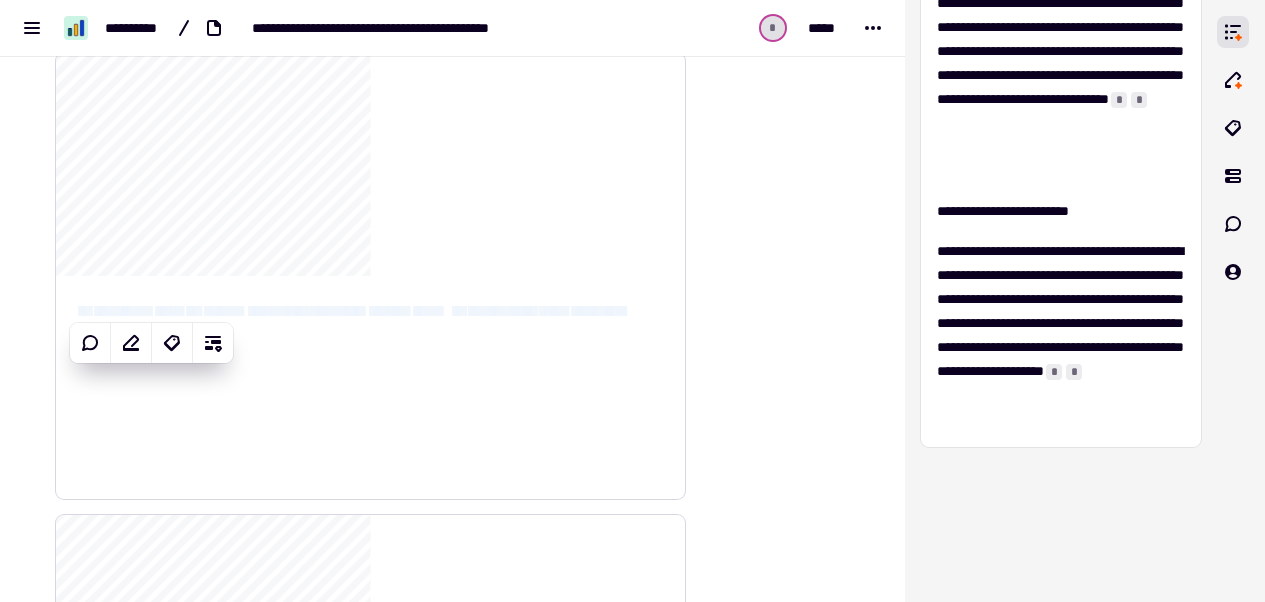 drag, startPoint x: 79, startPoint y: 308, endPoint x: 626, endPoint y: 309, distance: 547.0009 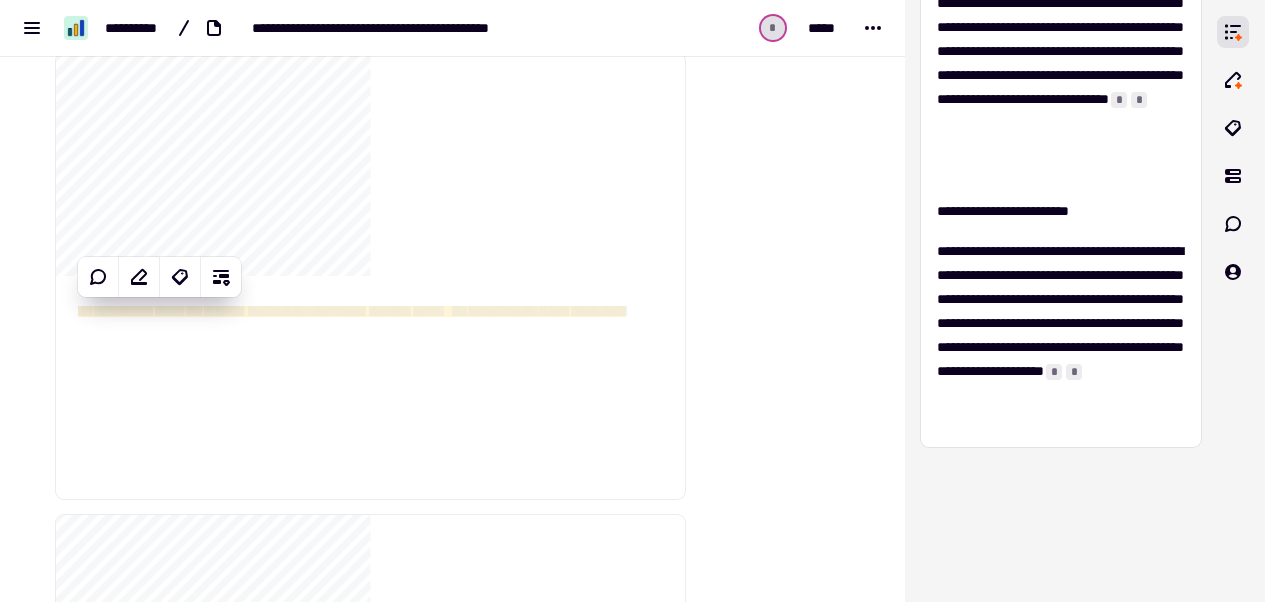 copy on "* *** *   **** *   * ******* *   * * * **   * ** * **   * ***** *   ** * * ***   * * * *** ** * * ****** ** *   *** *   ** * *   * ***   * ******* * *** * * * *   * * * * * * *   * ** * **   * ** * * * * *   ****   * ** * **" 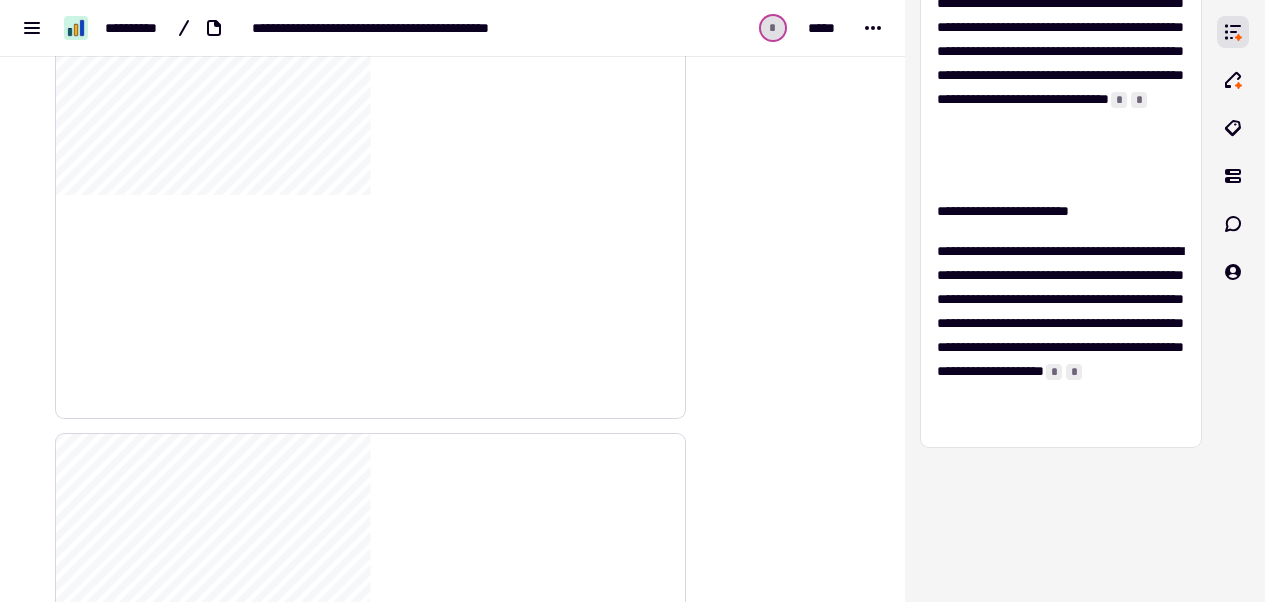 scroll, scrollTop: 34560, scrollLeft: 0, axis: vertical 